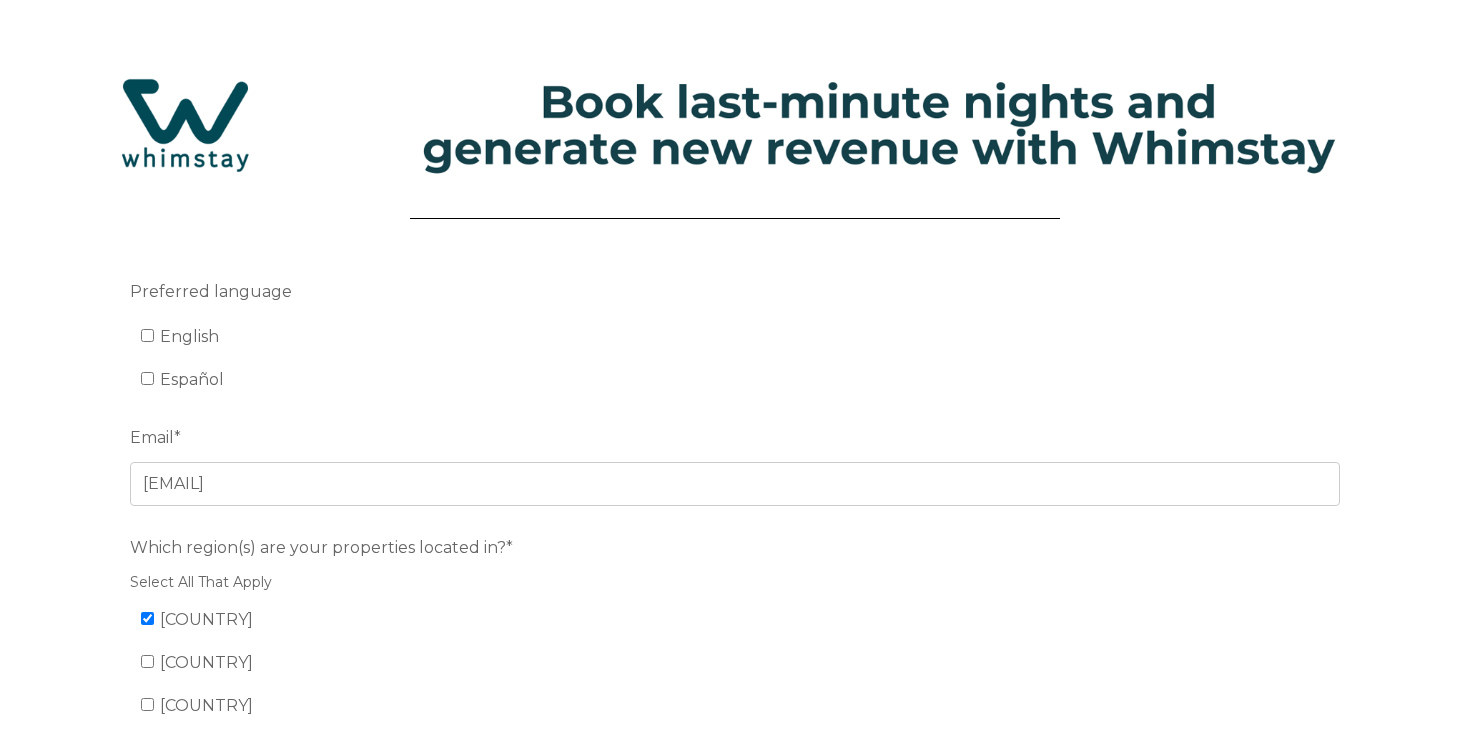 scroll, scrollTop: 0, scrollLeft: 0, axis: both 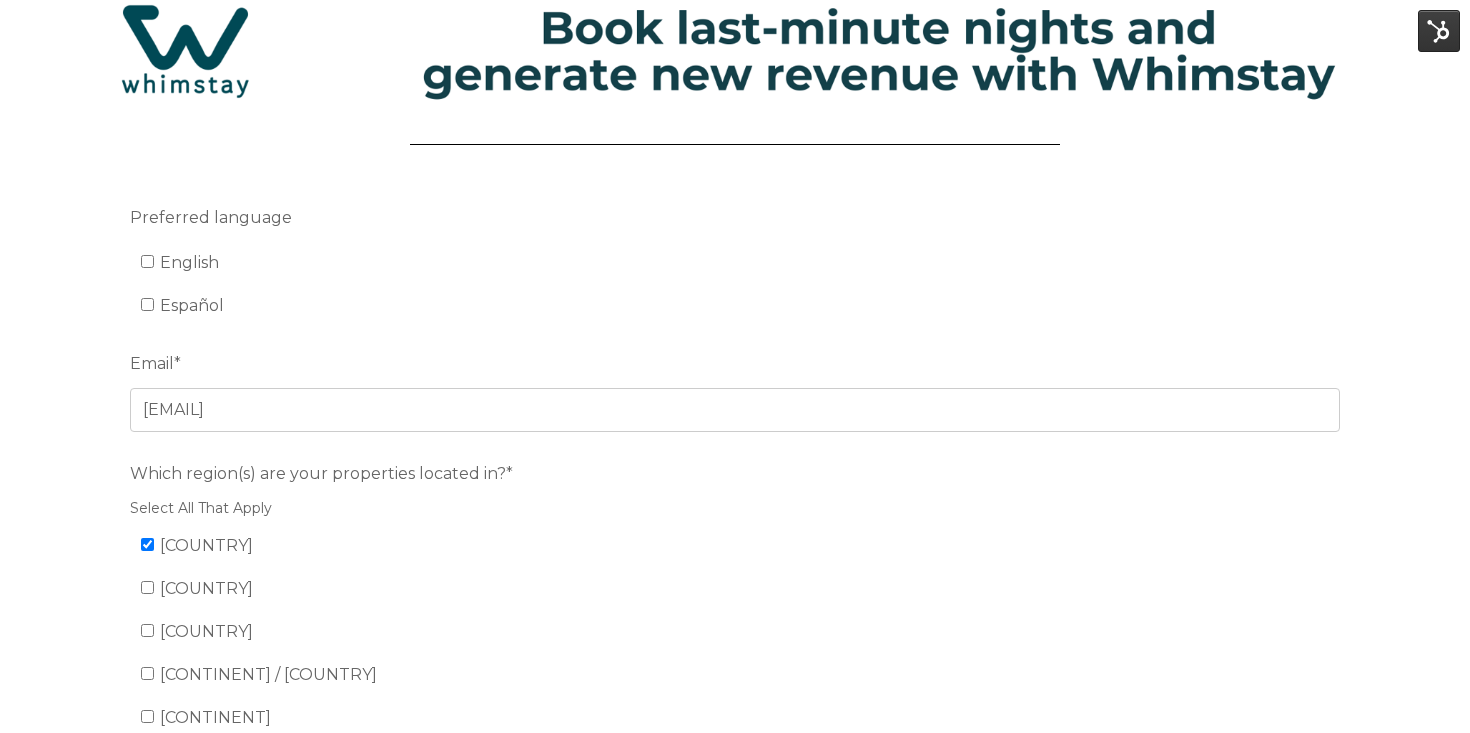 click on "English" at bounding box center [189, 262] 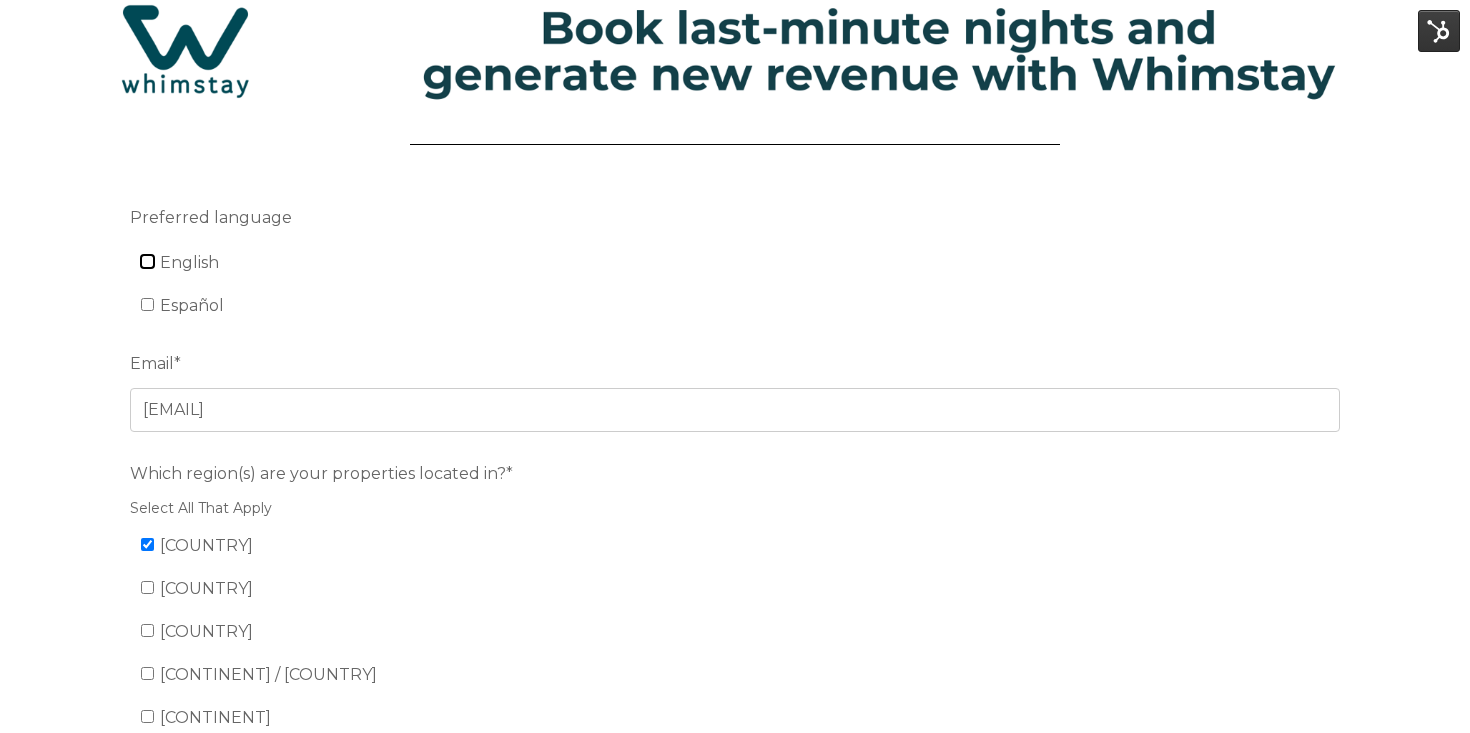 click on "English" at bounding box center (147, 261) 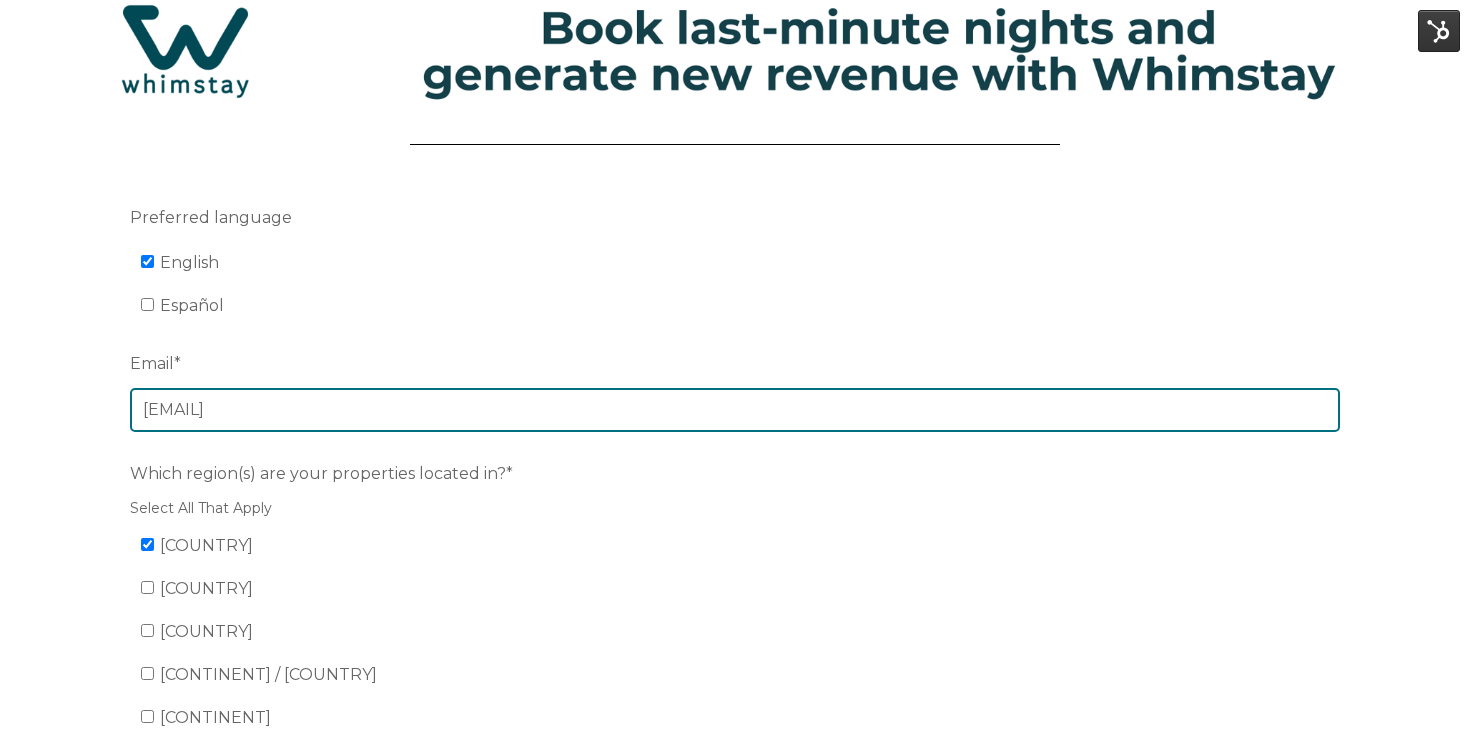 click on "[EMAIL]" at bounding box center (735, 410) 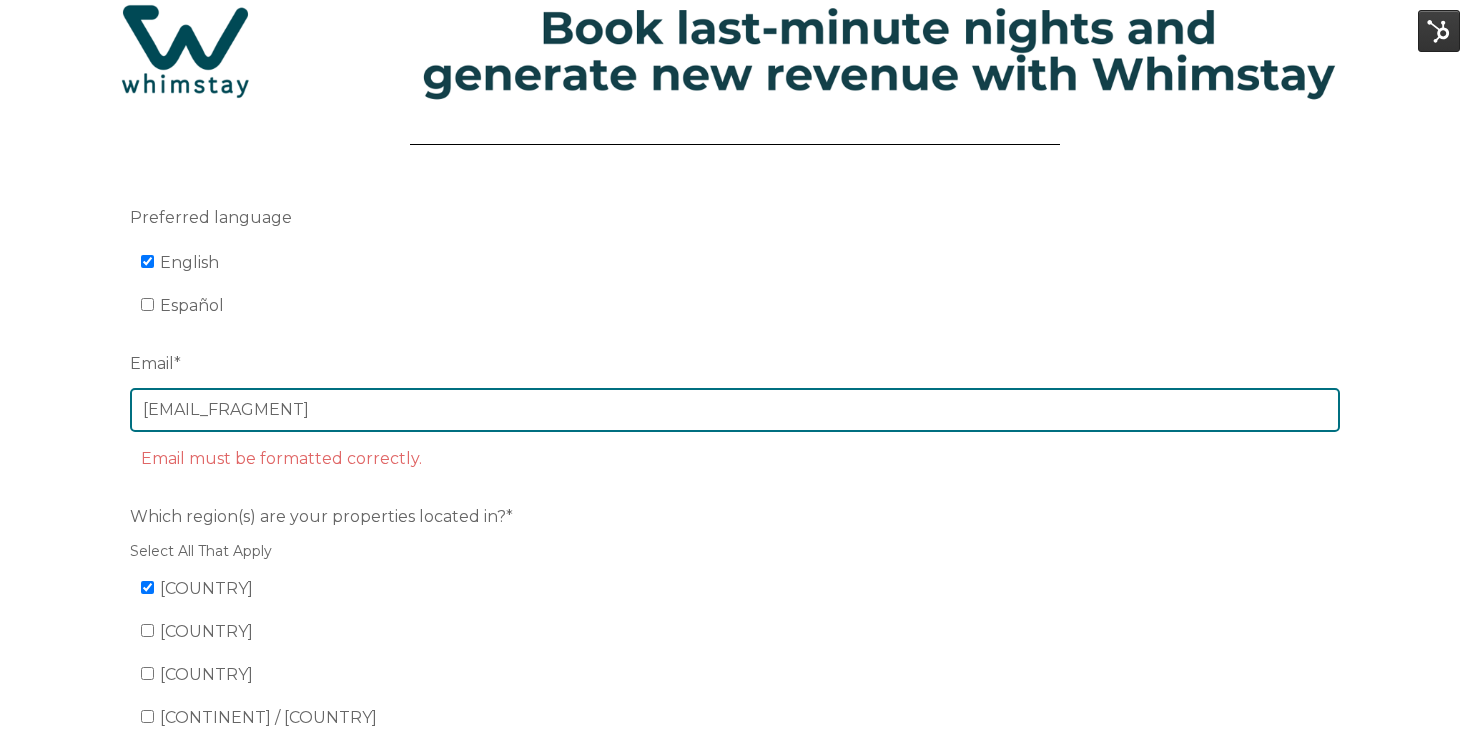type on "[EMAIL]" 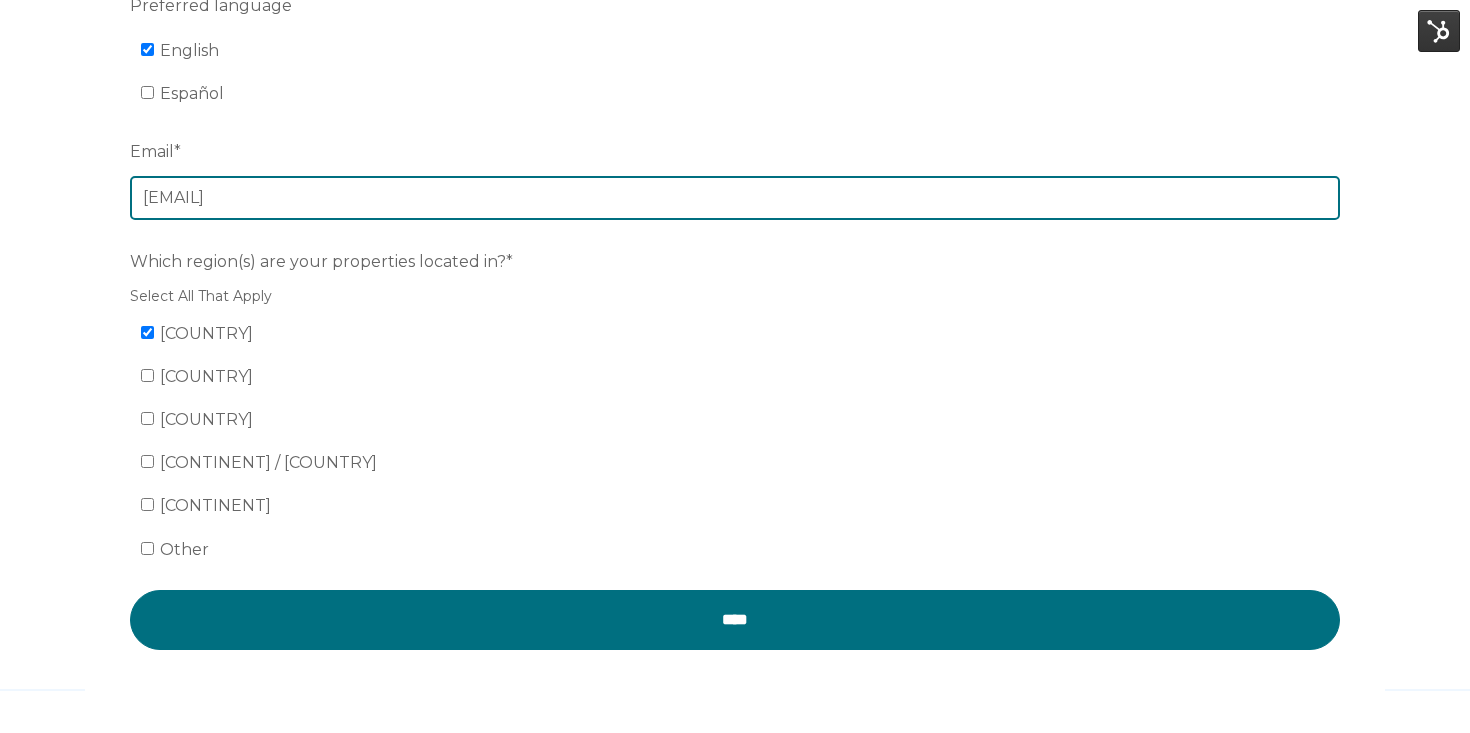 scroll, scrollTop: 295, scrollLeft: 0, axis: vertical 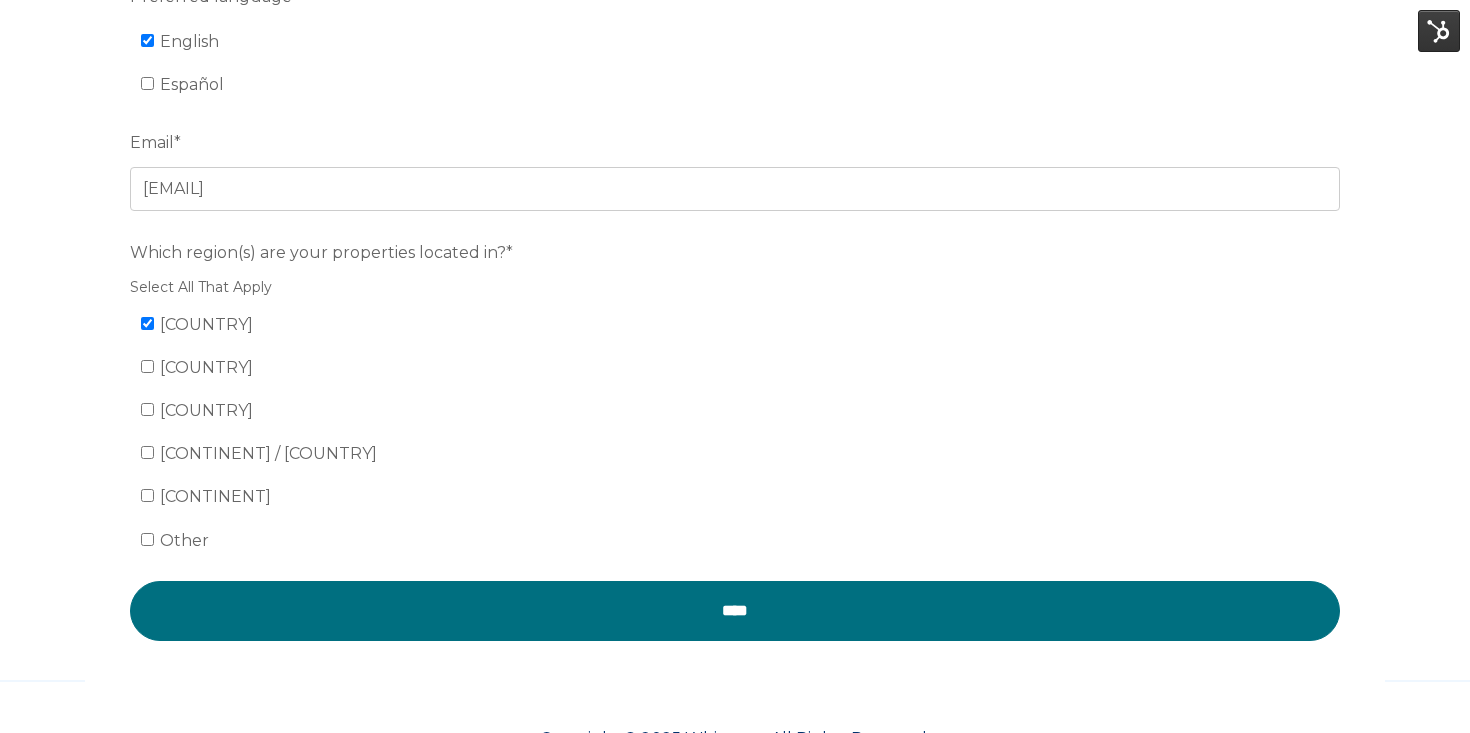 click on "Canada" at bounding box center [206, 410] 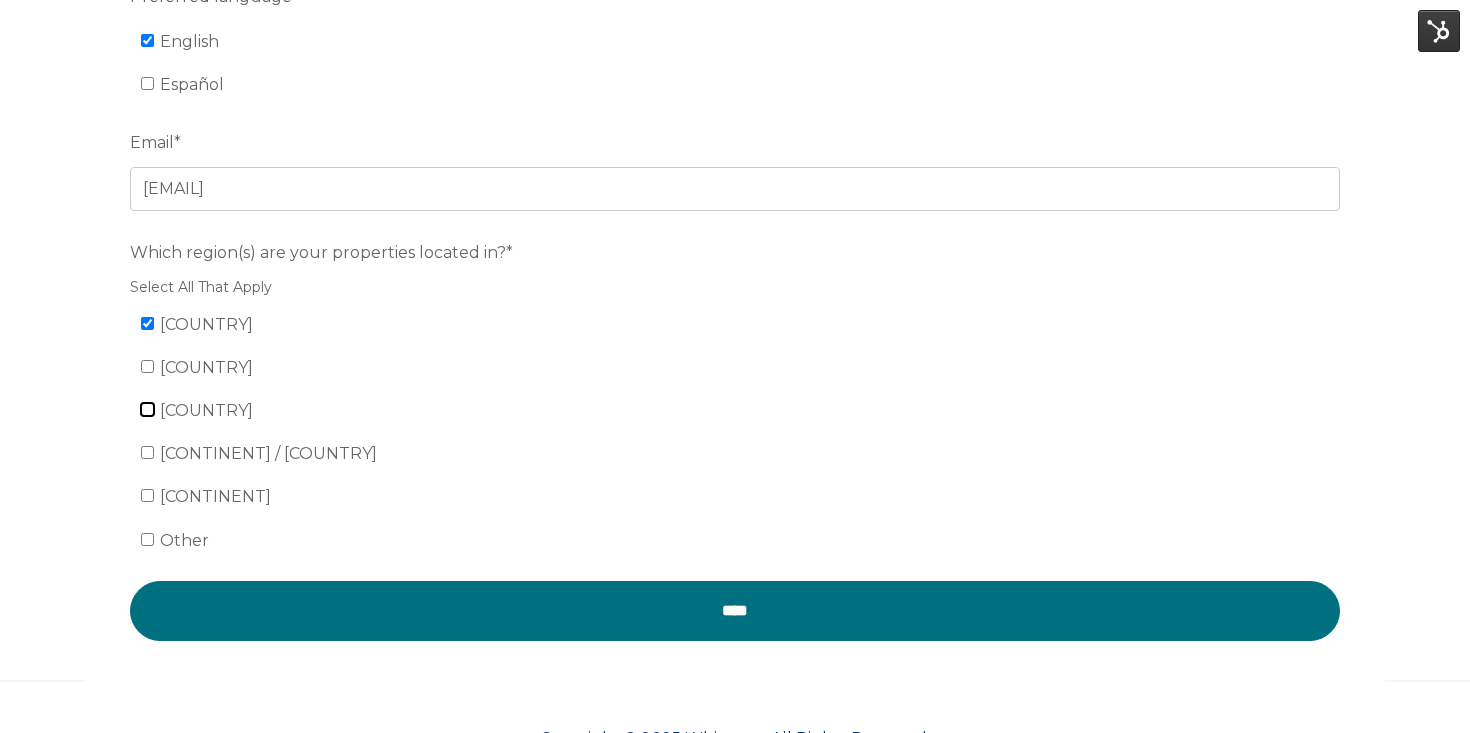 checkbox on "true" 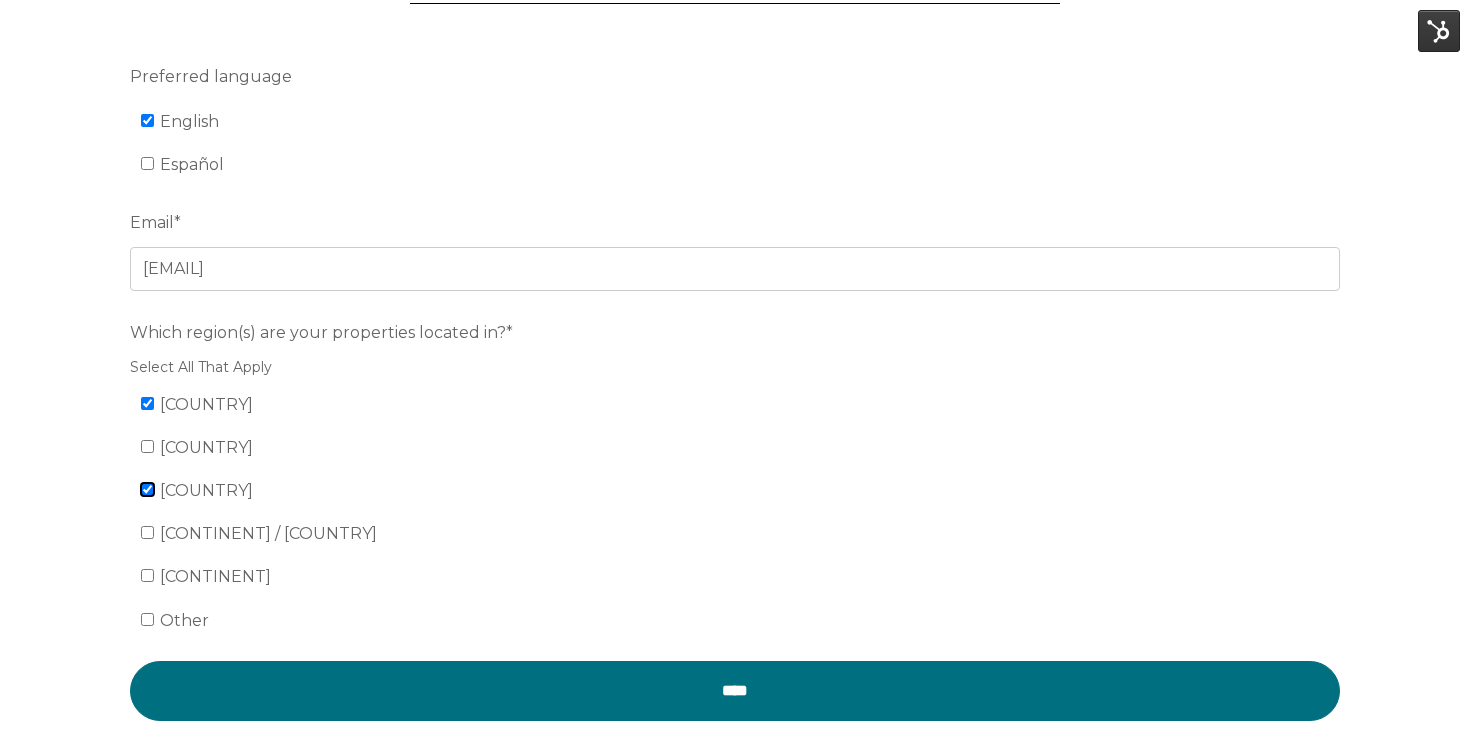 scroll, scrollTop: 211, scrollLeft: 0, axis: vertical 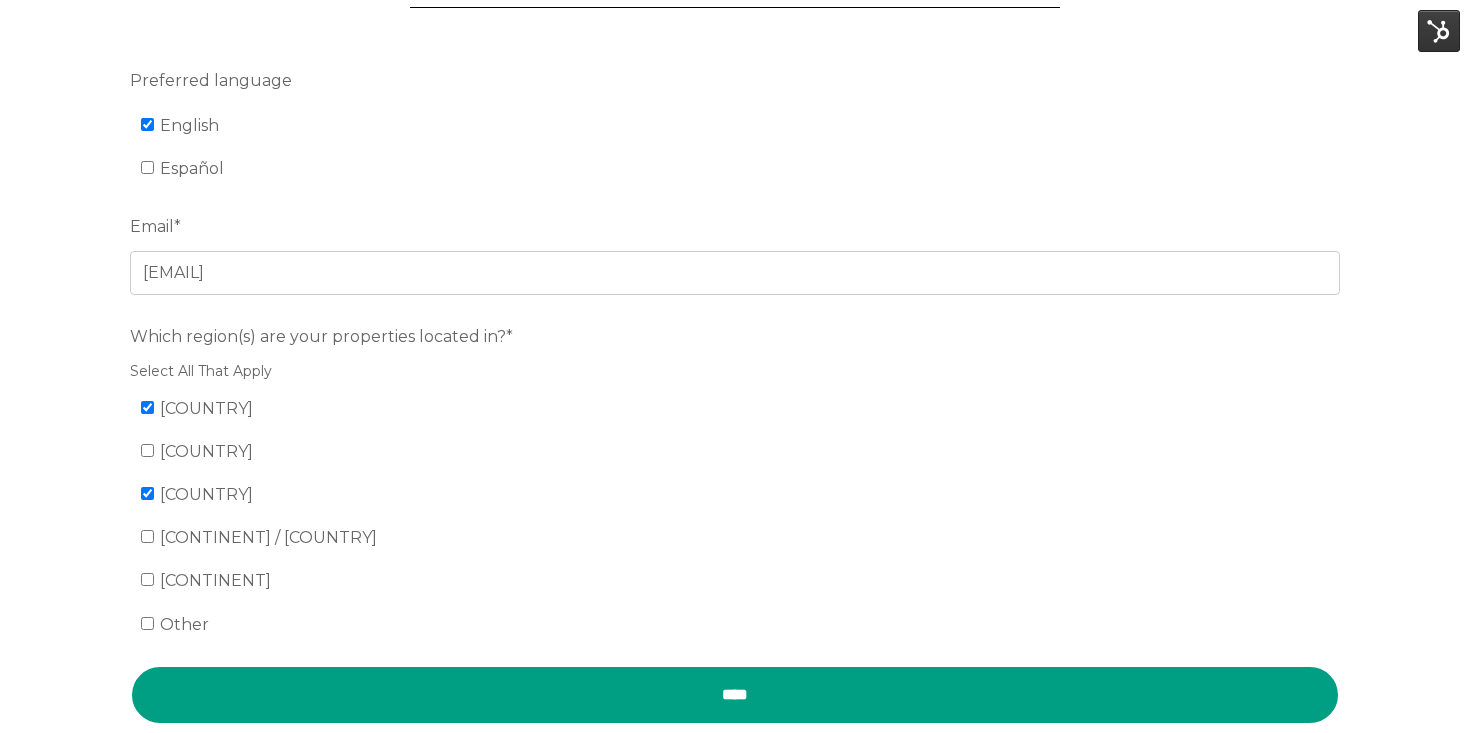 click on "****" at bounding box center [735, 695] 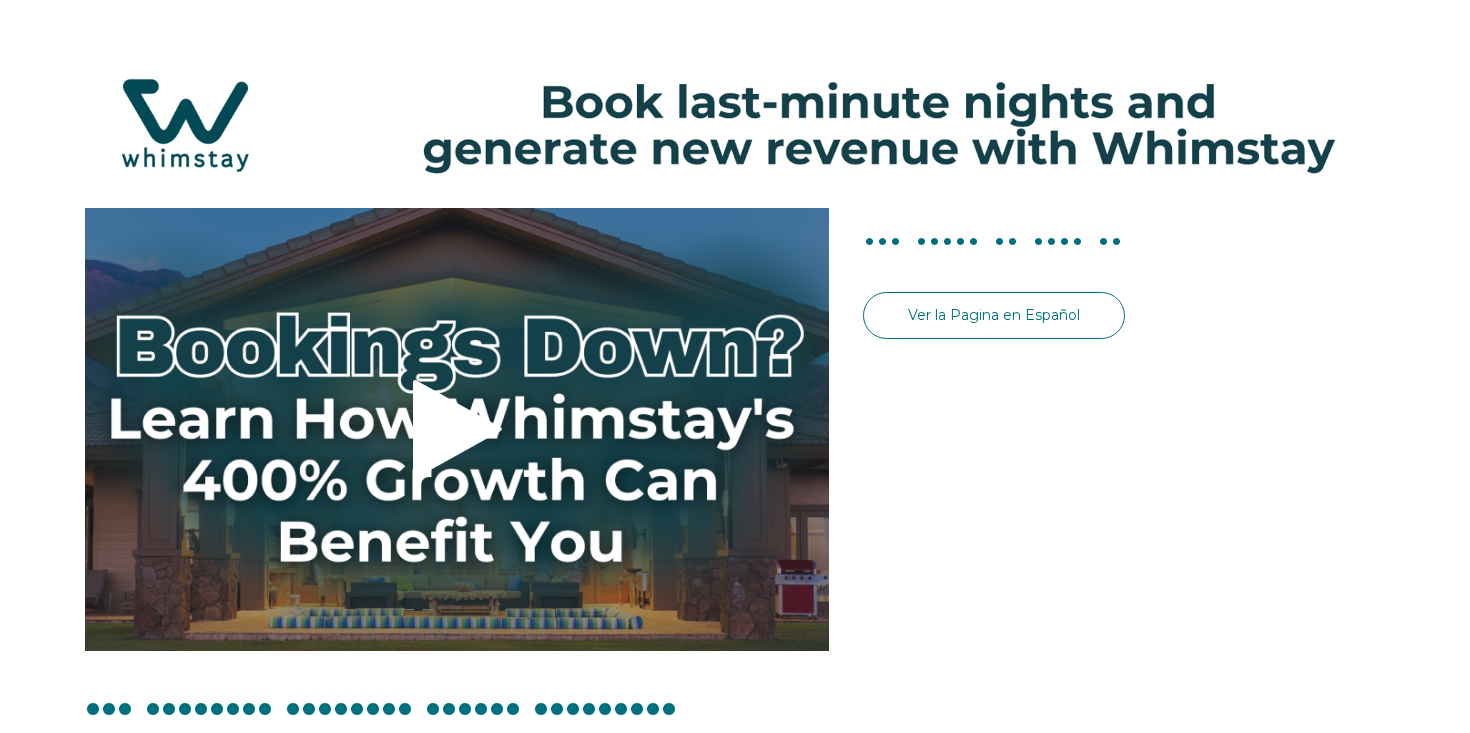 scroll, scrollTop: 0, scrollLeft: 0, axis: both 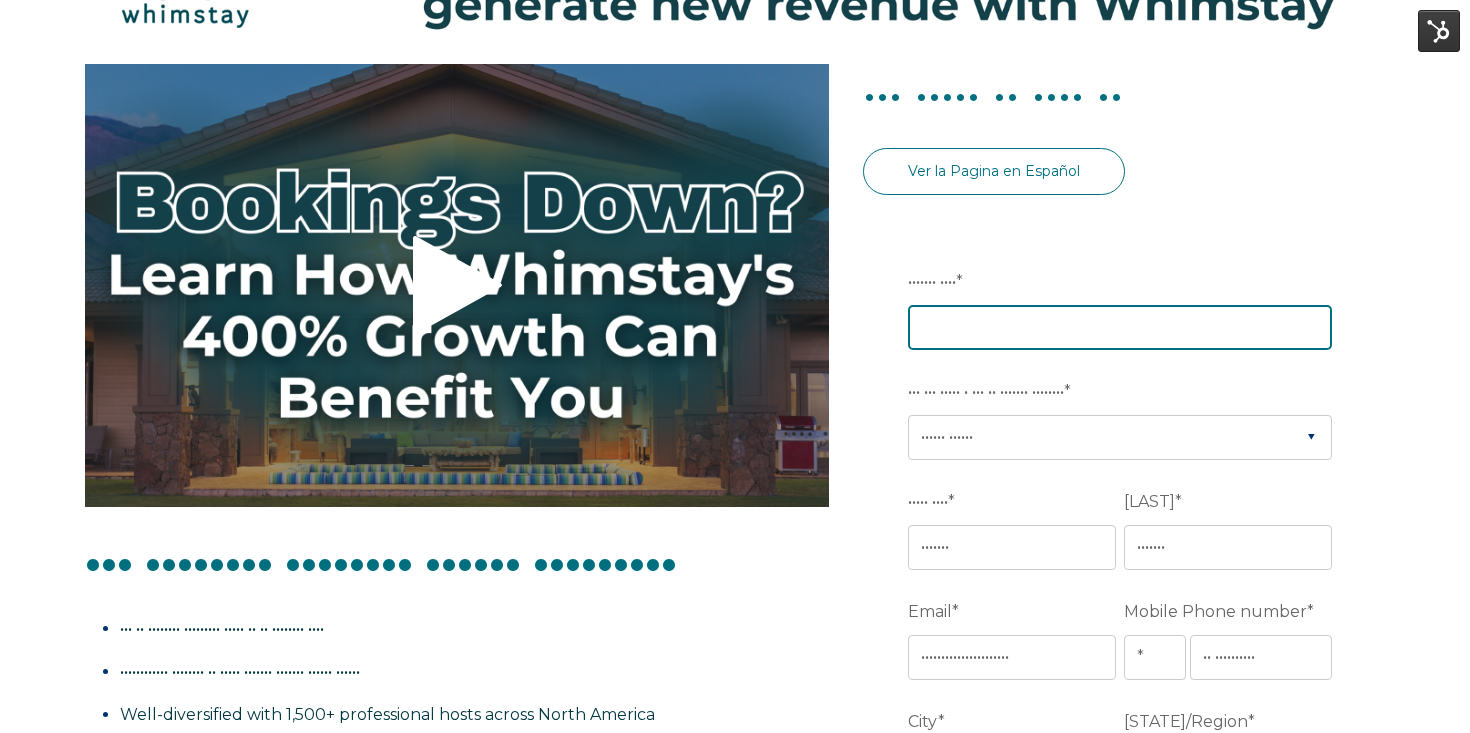 click on "Company Name *" at bounding box center (1120, 327) 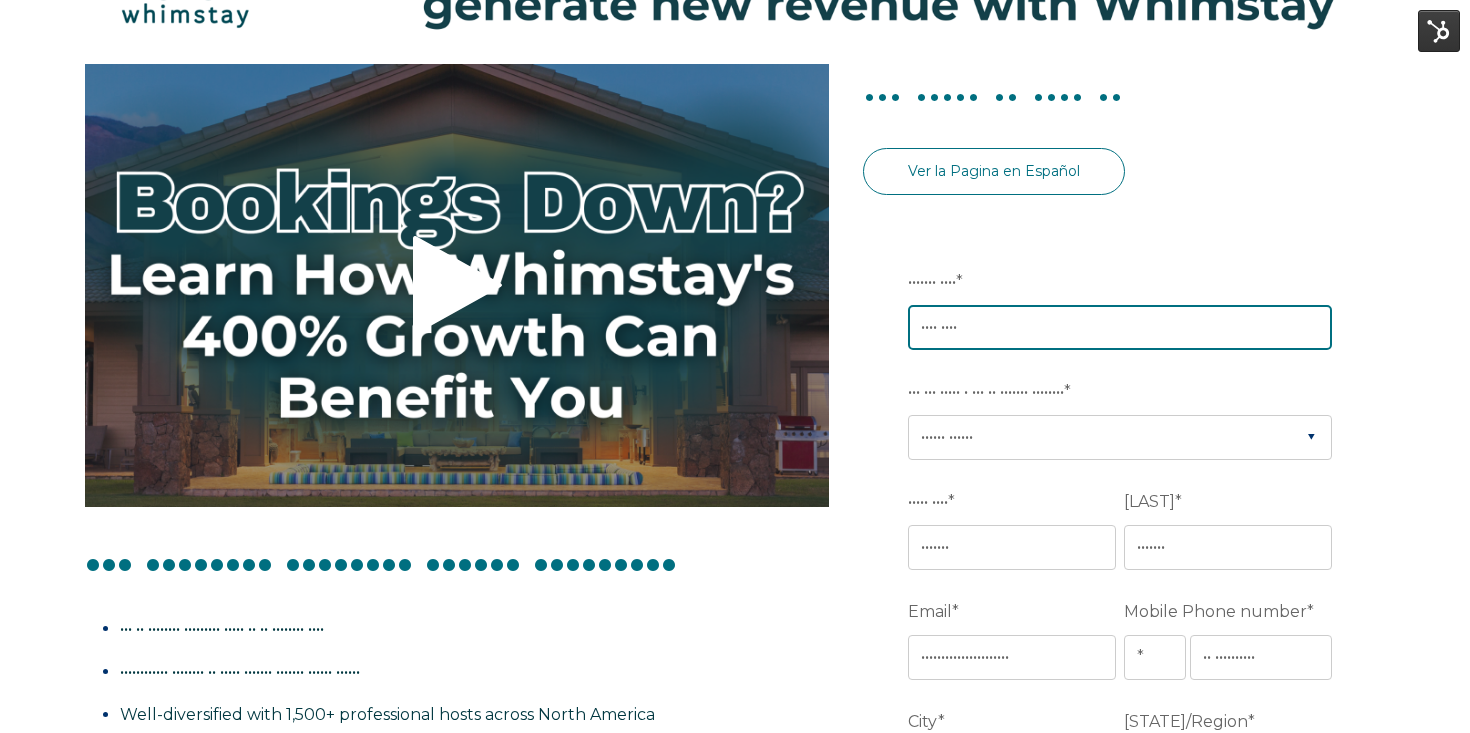 type on "megs test" 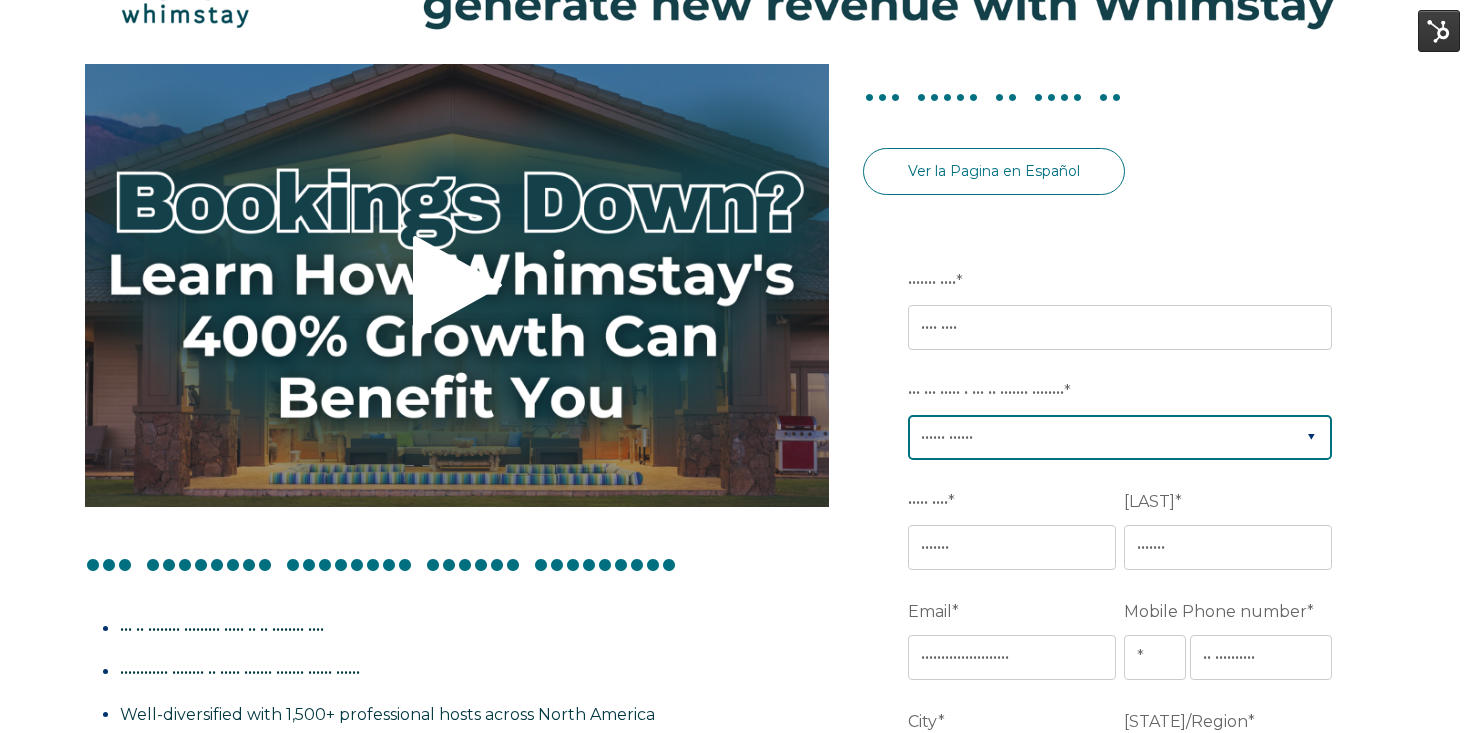 click on "Please Select [COMPANY] Barefoot BookingPal Boost Brightside CiiRUS Escapia Guesty Hostaway Hostfully Hostify Lodgify NextPax/NxtBeds OwnerRez PMS or CM Not Listed Rentals United/Quick Connect Streamline Track" at bounding box center (1120, 437) 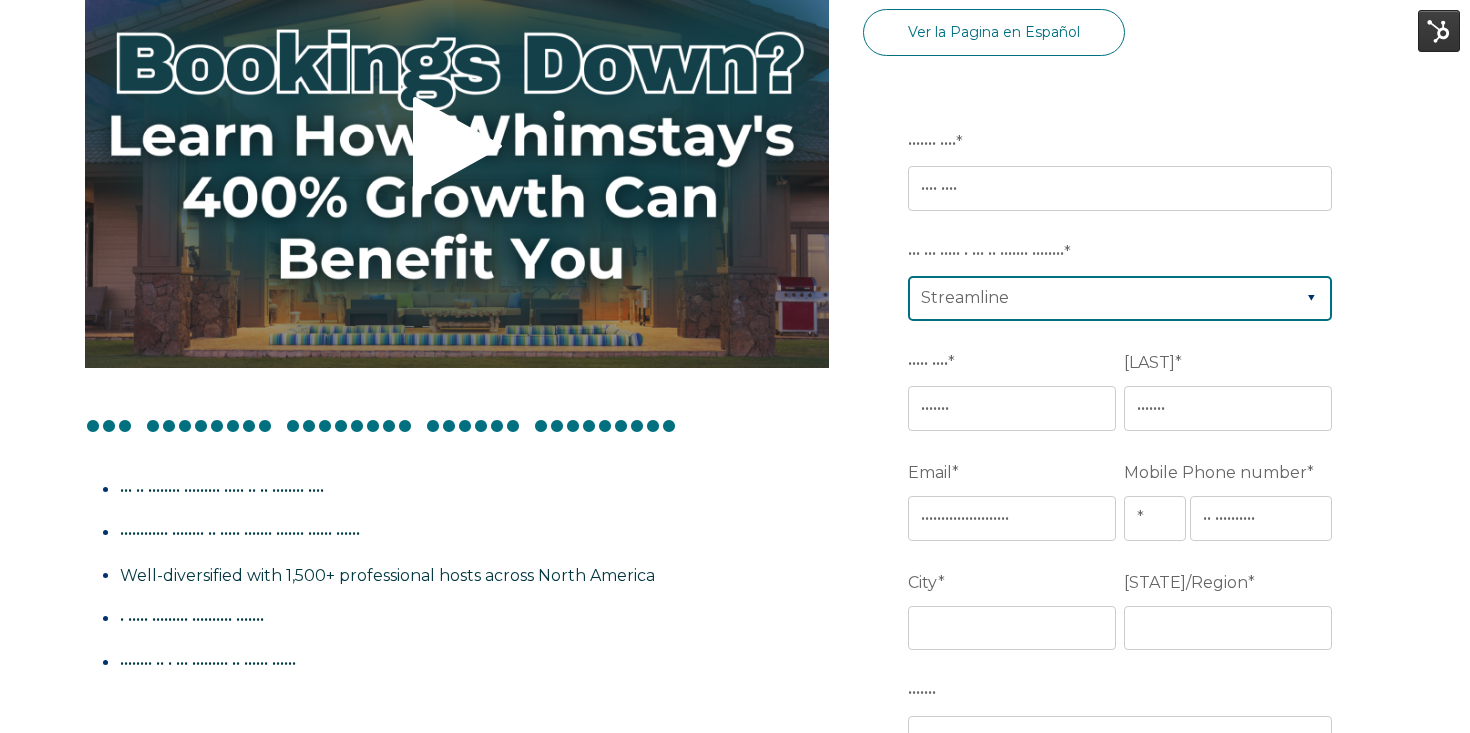 scroll, scrollTop: 286, scrollLeft: 0, axis: vertical 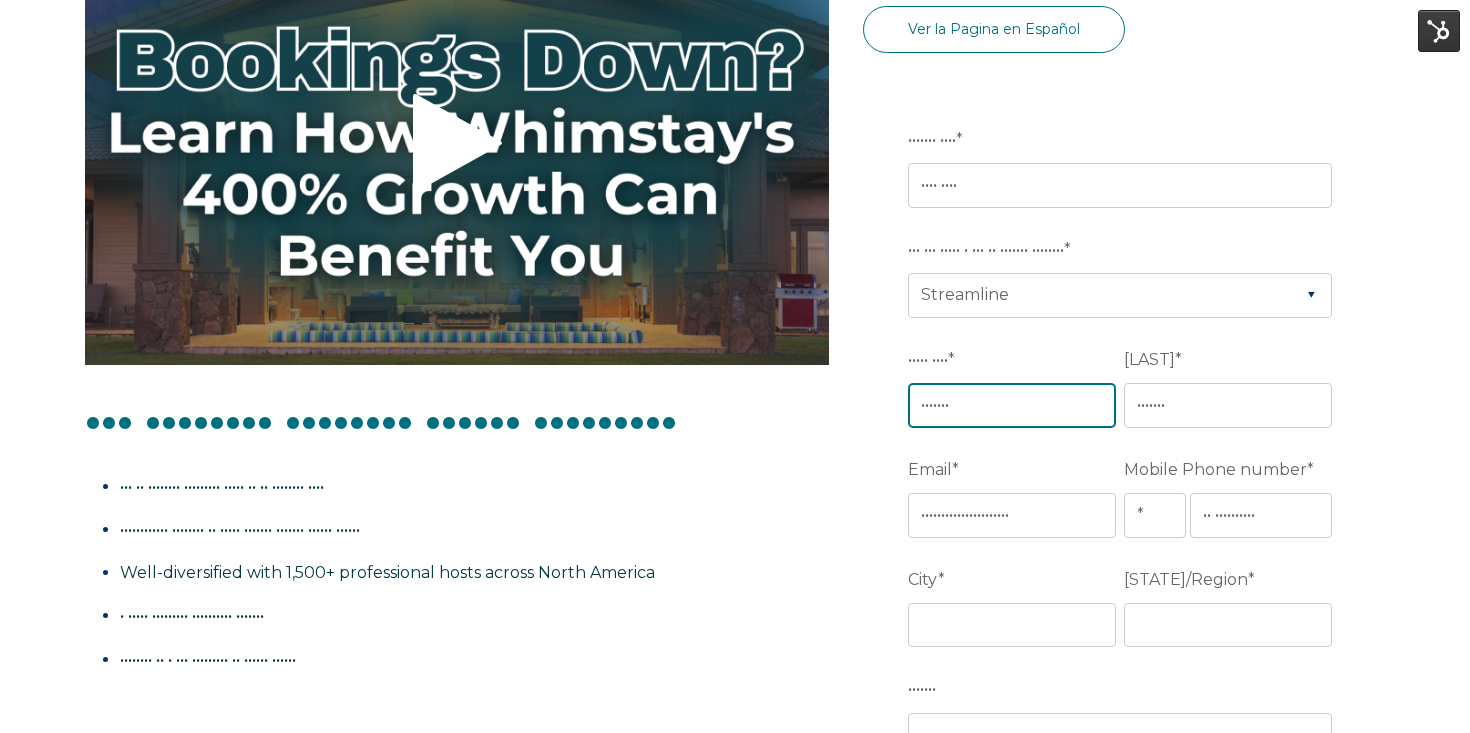 click on "[FIRST]" at bounding box center [1012, 405] 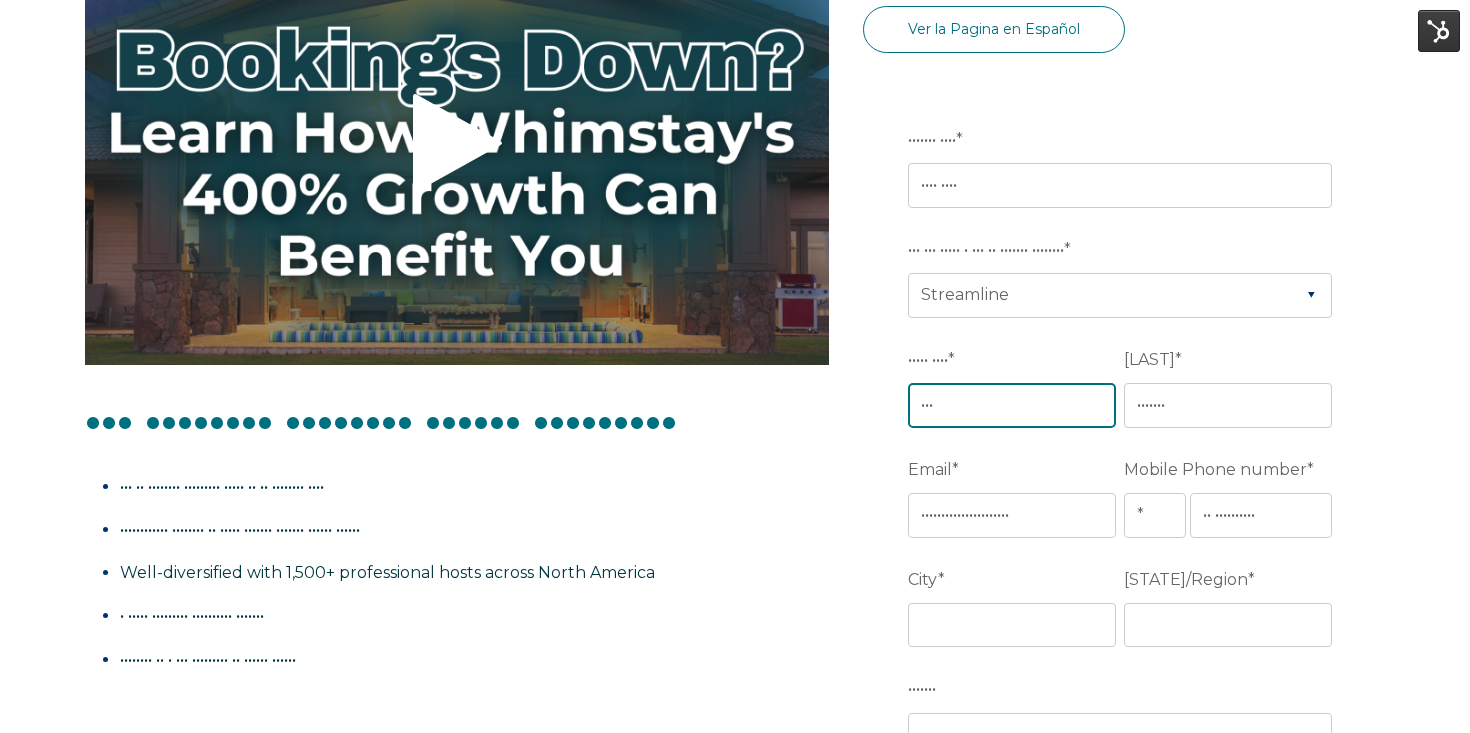 type 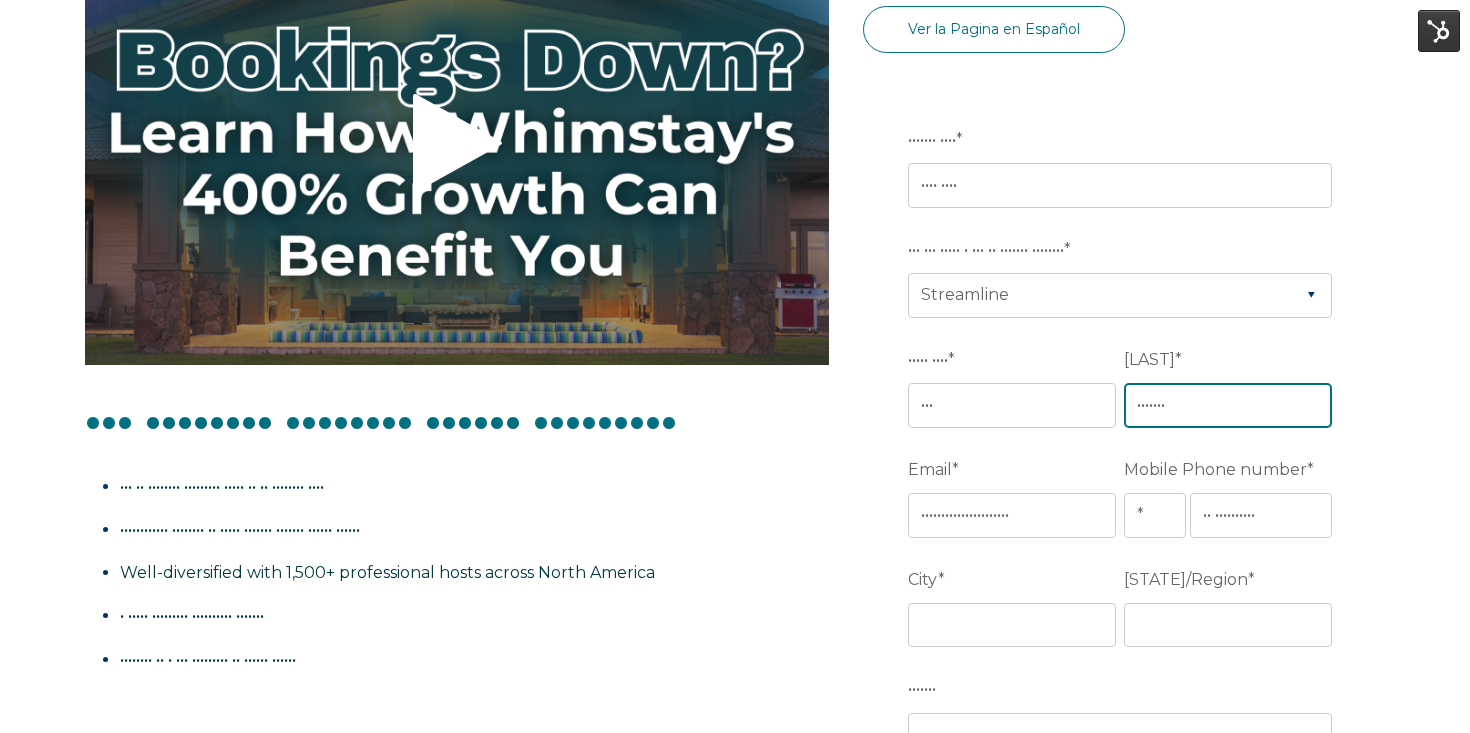 click on "[LAST]" at bounding box center [1228, 405] 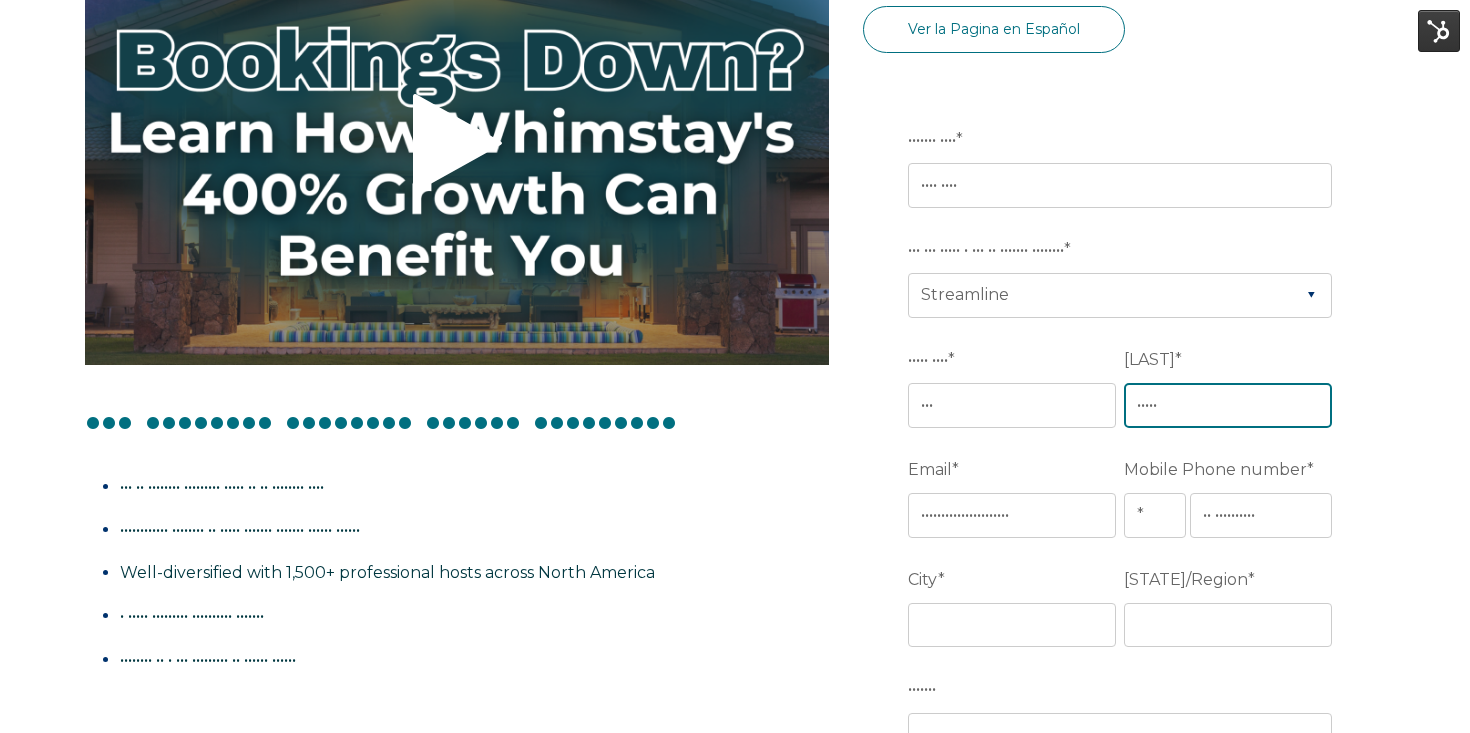 type 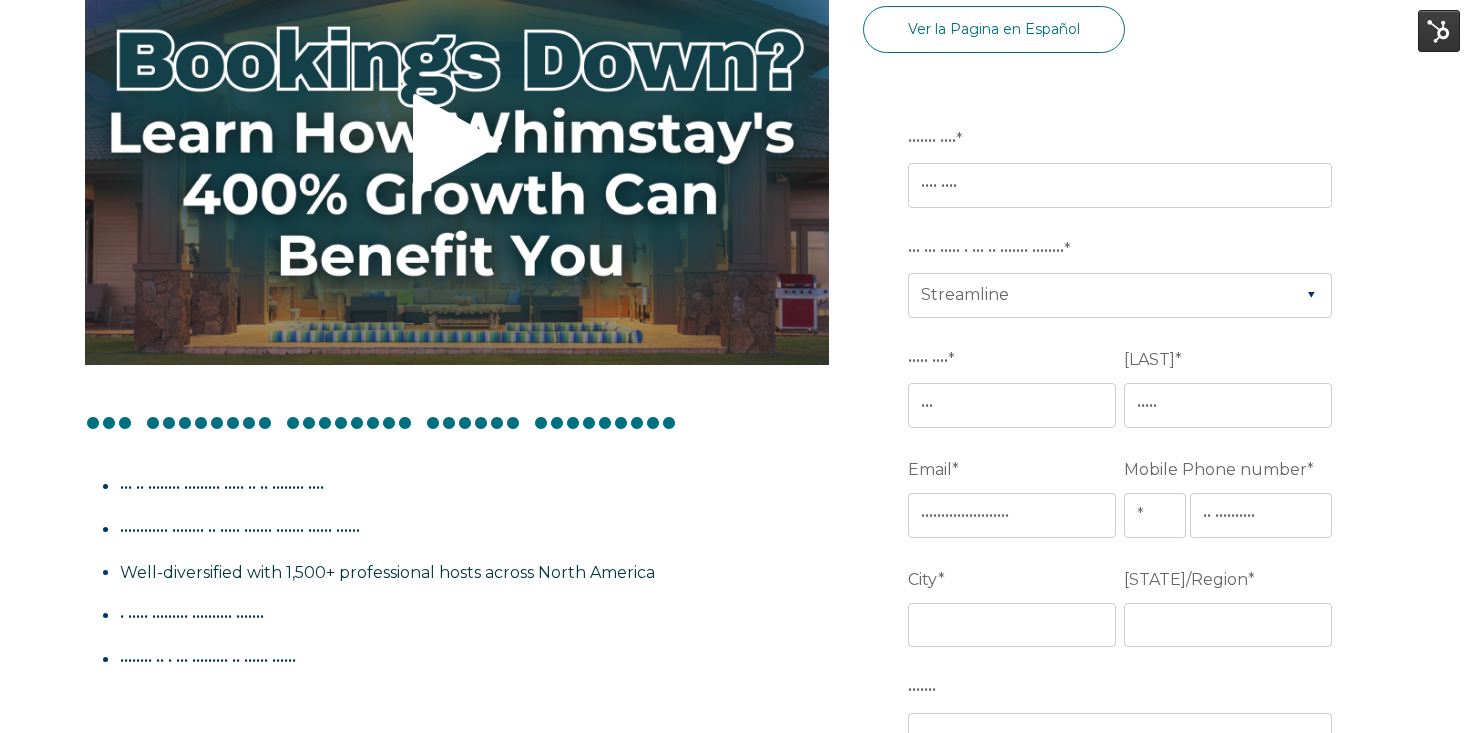 click on "[EMAIL] *" at bounding box center [1016, 470] 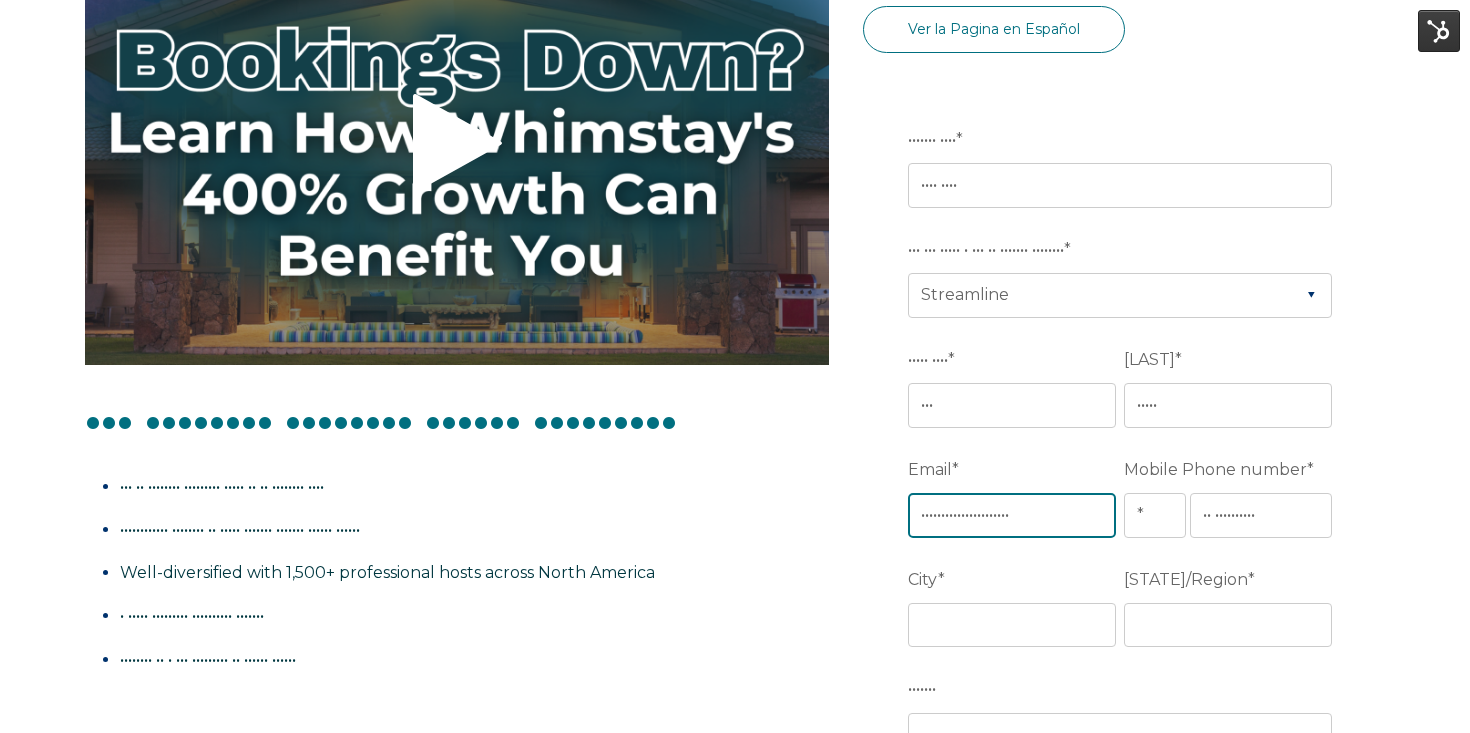 click on "[FIRST].[LAST]@[EXAMPLE].COM" at bounding box center [1012, 515] 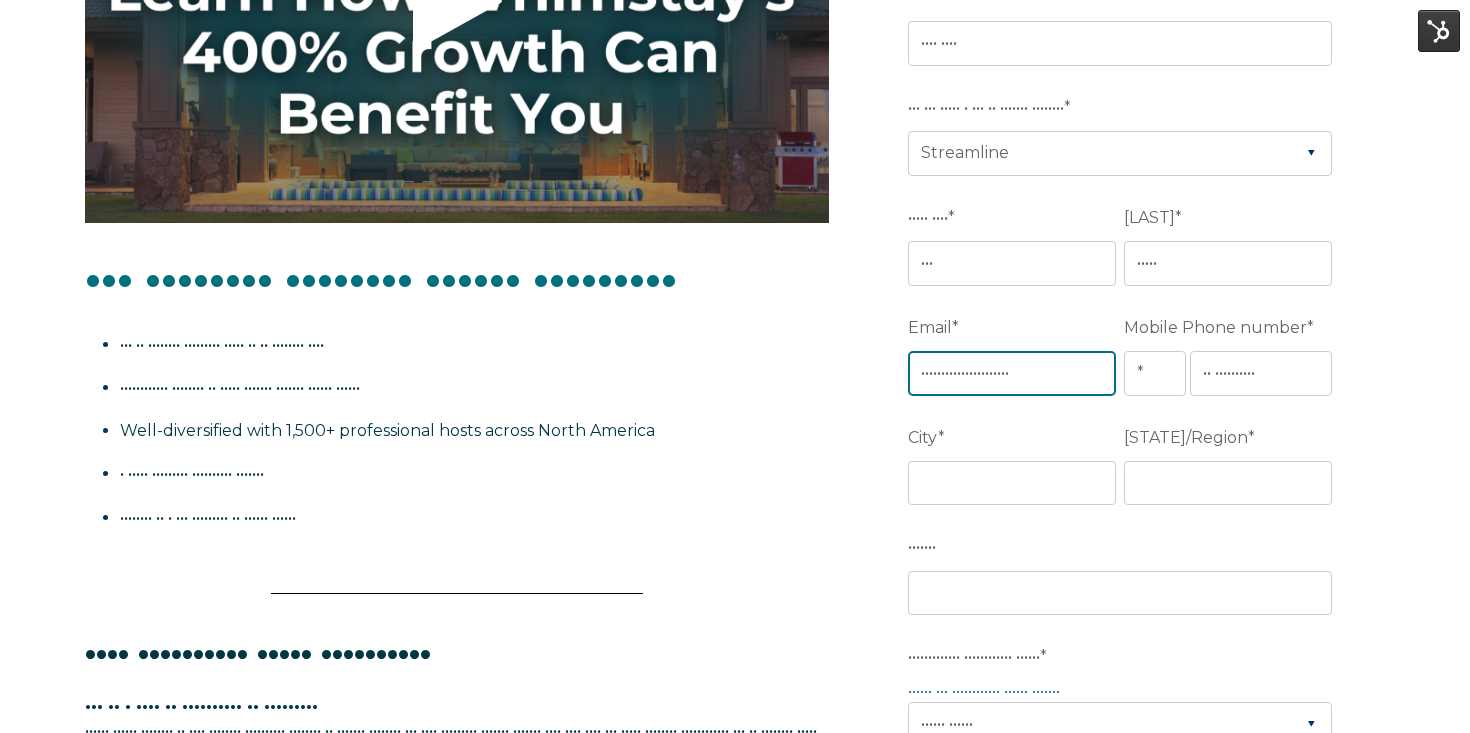 scroll, scrollTop: 430, scrollLeft: 0, axis: vertical 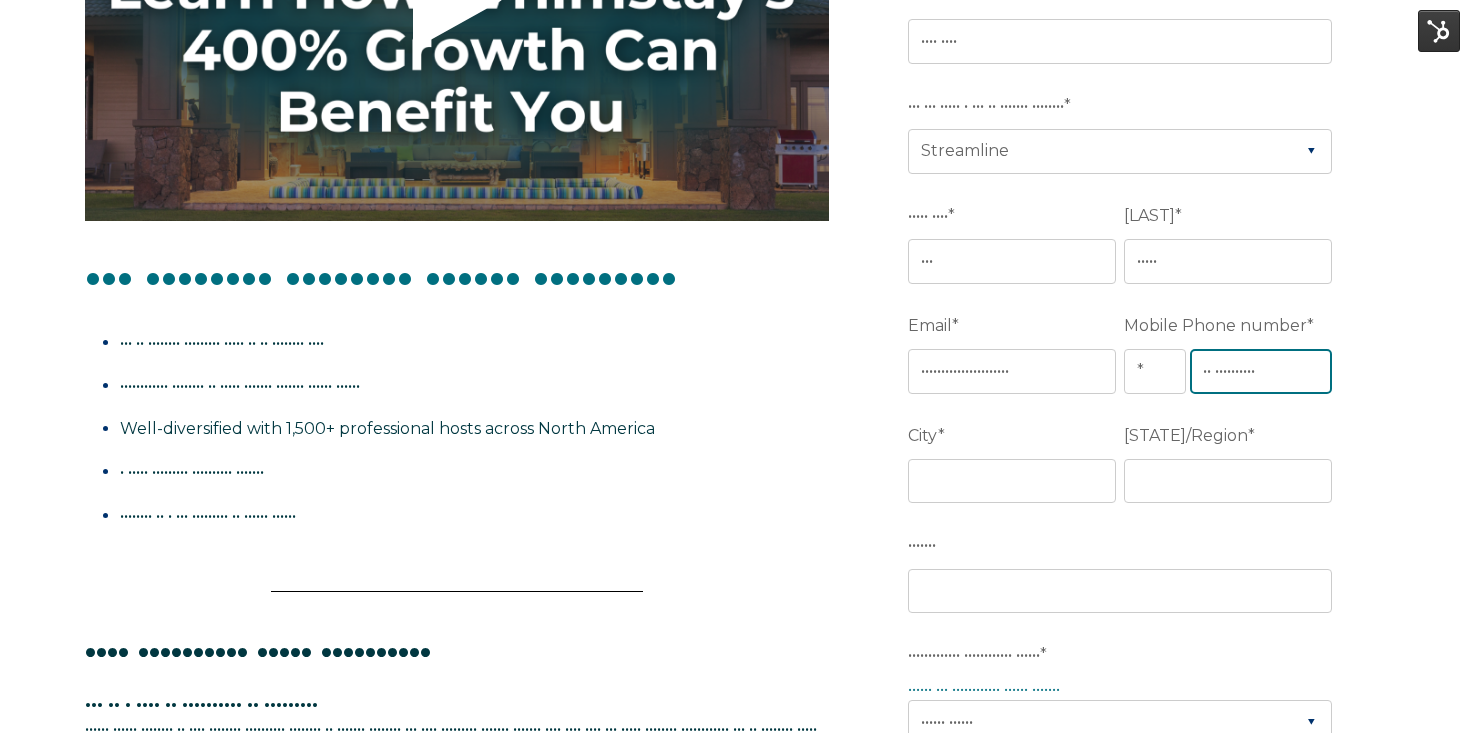 click on "[PHONE]" at bounding box center (1261, 371) 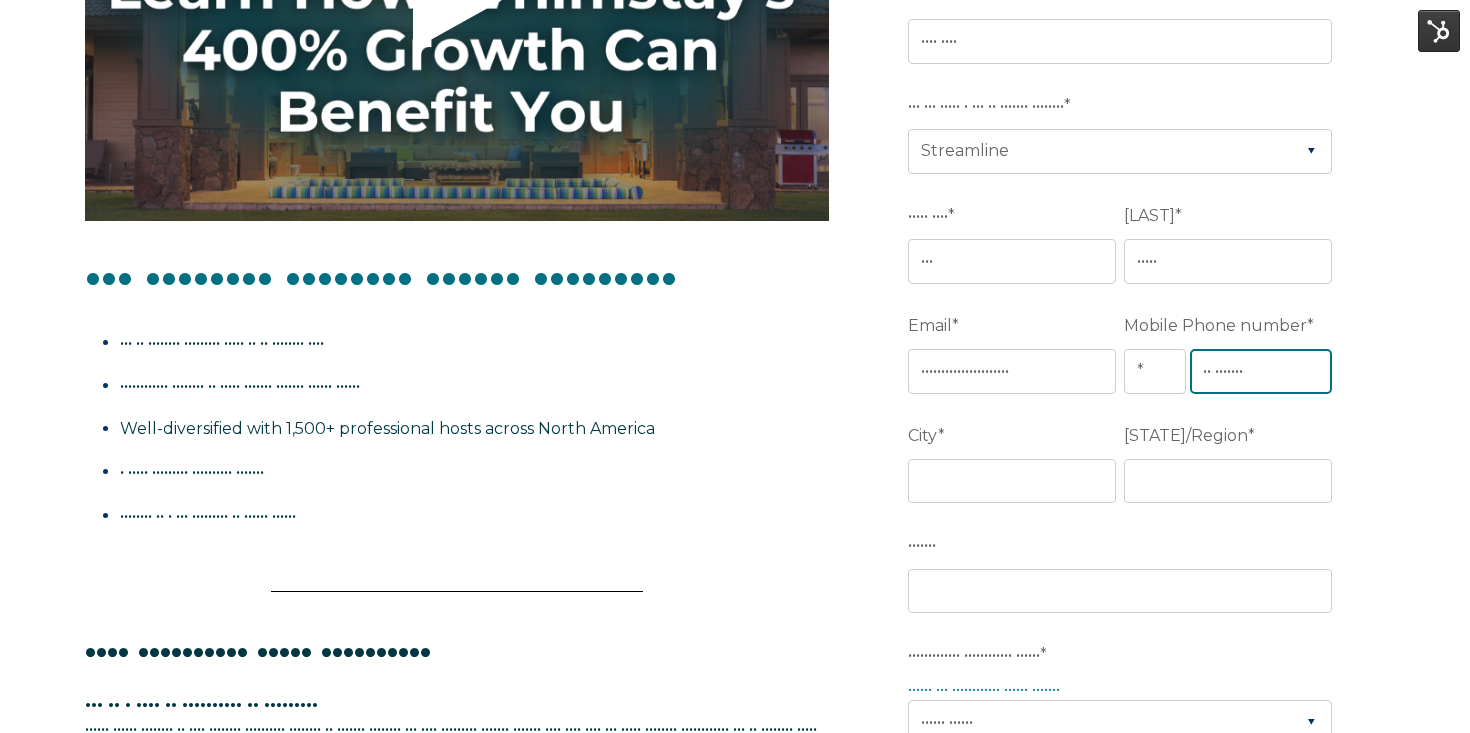 type on "[PHONE]" 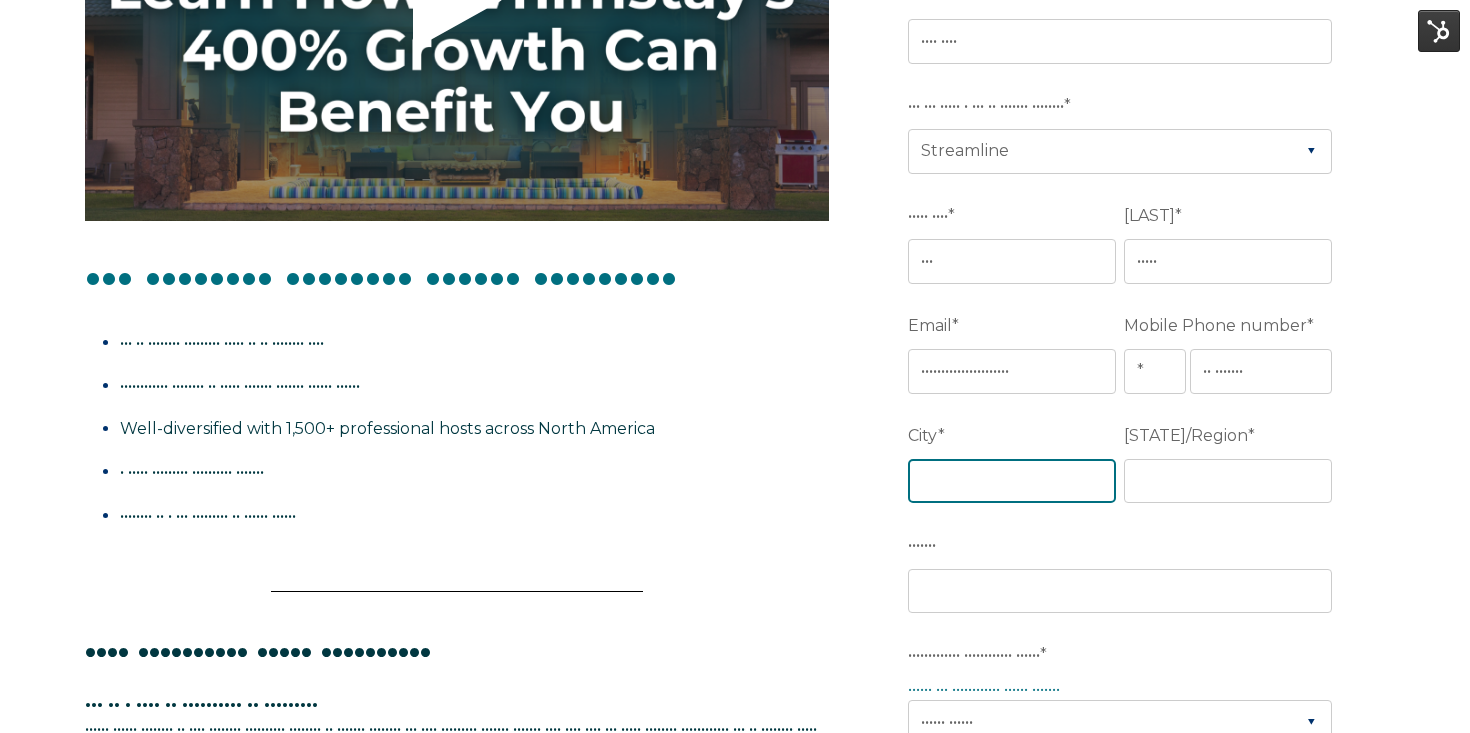 click on "[CITY] *" at bounding box center (1012, 481) 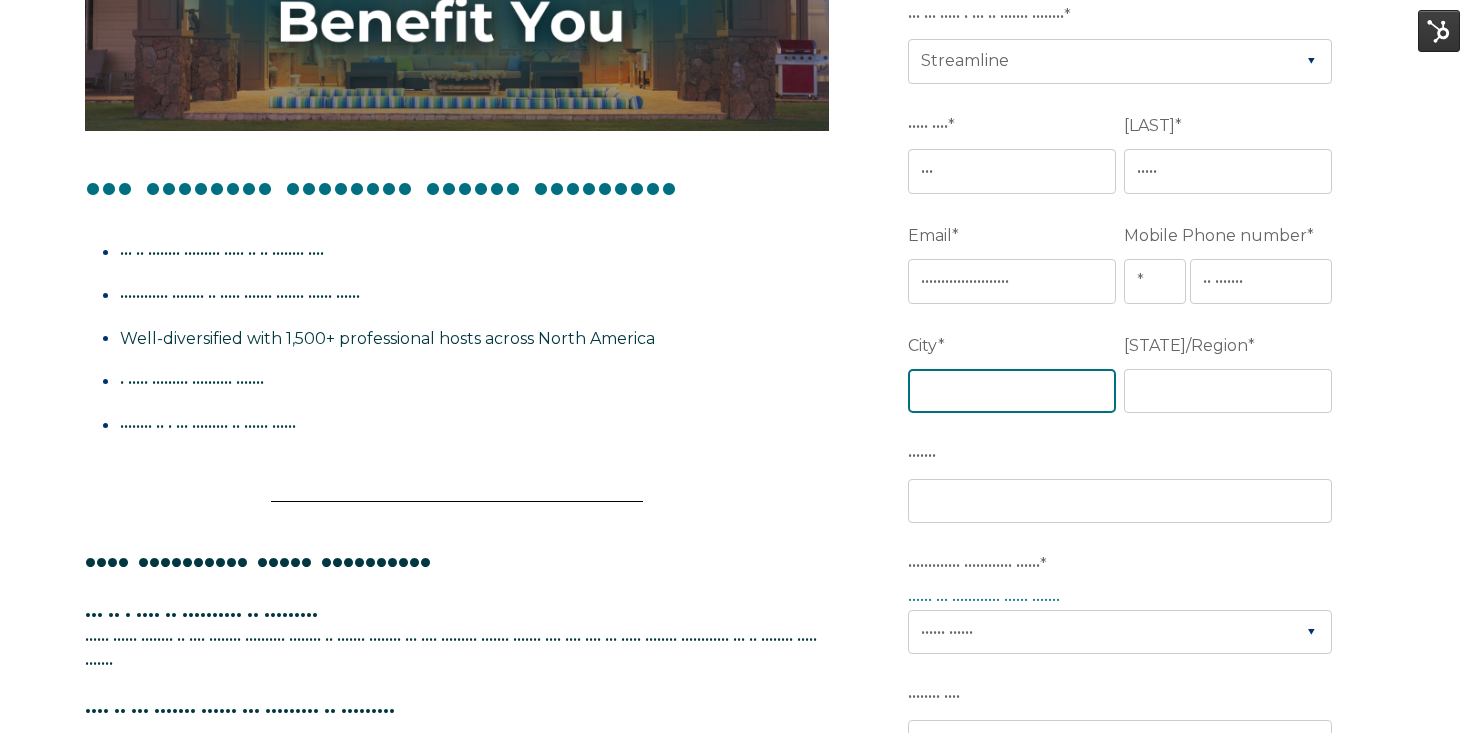 scroll, scrollTop: 524, scrollLeft: 0, axis: vertical 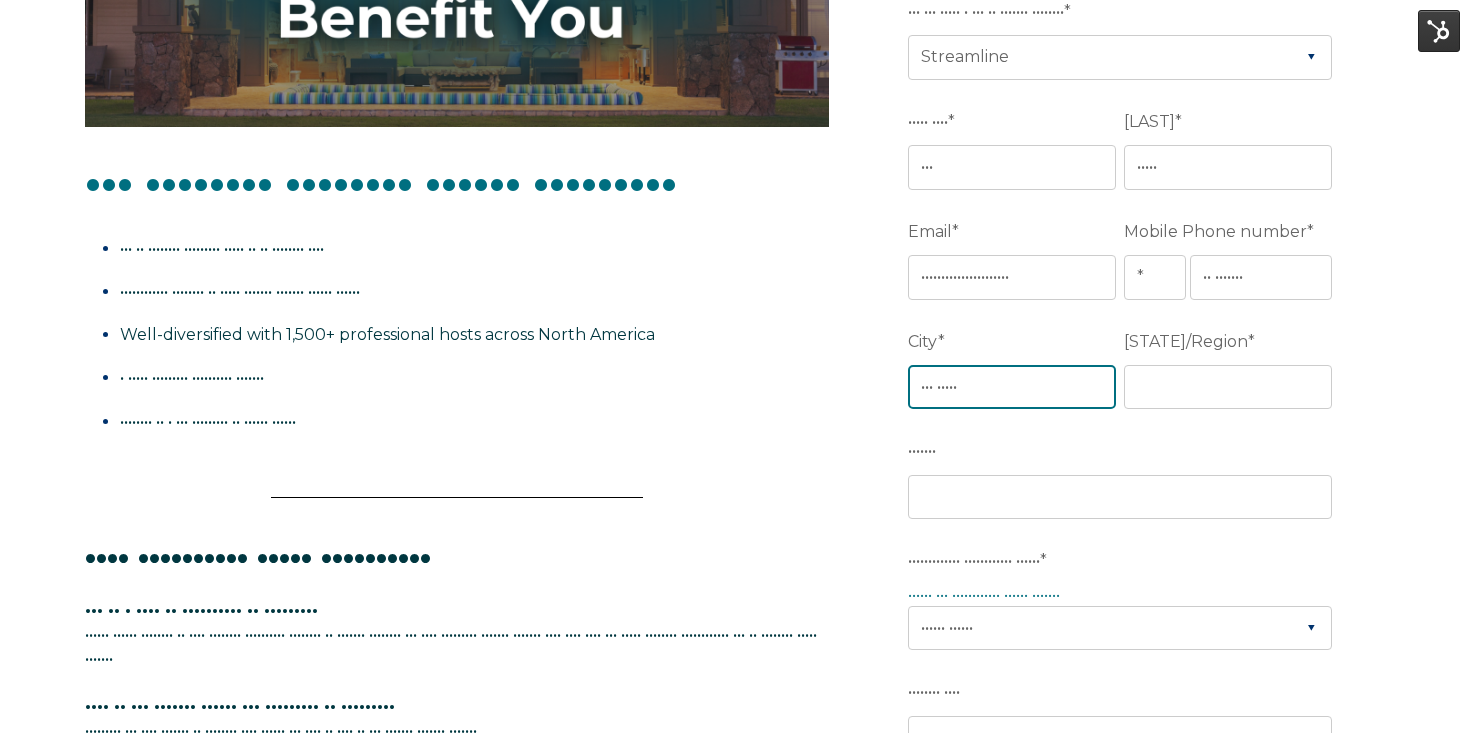 type on "[CITY]" 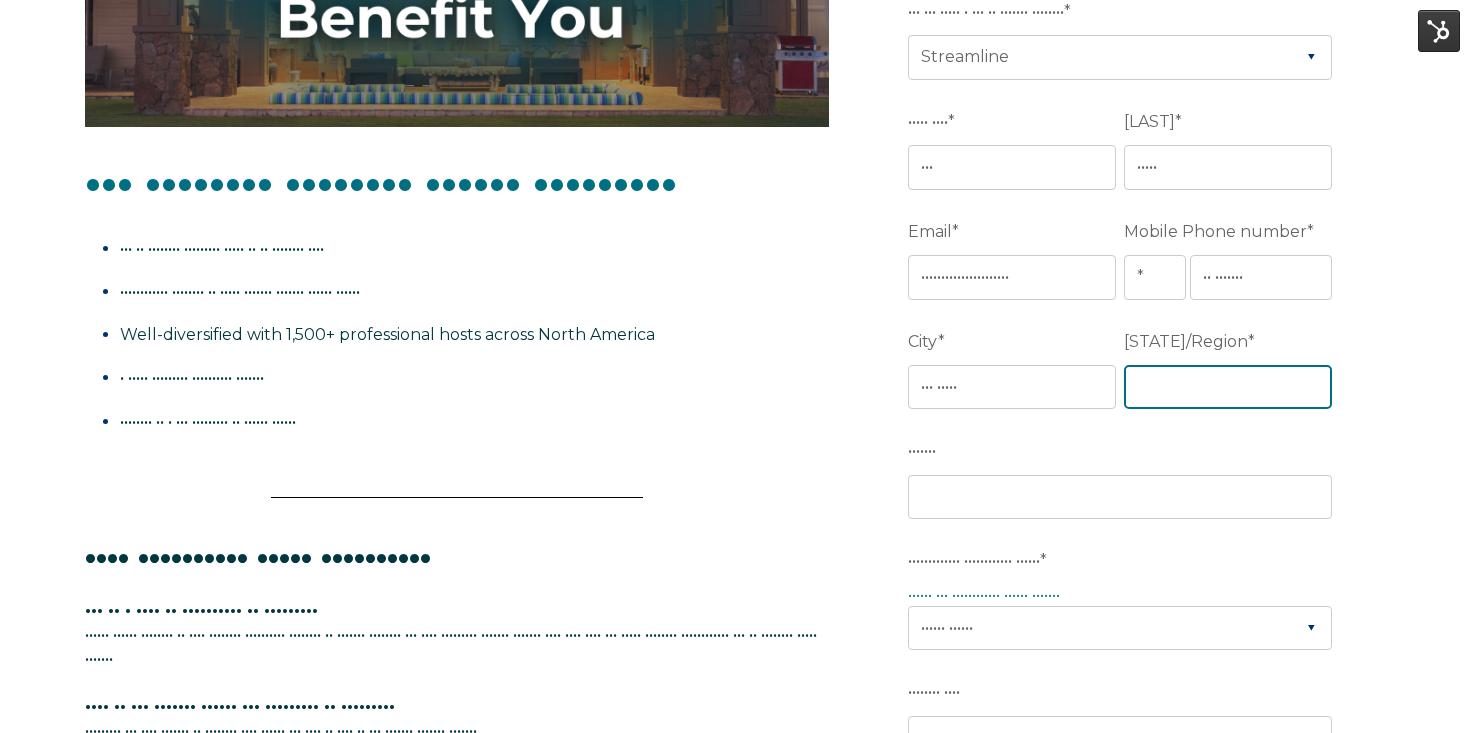 type on "[STATE]" 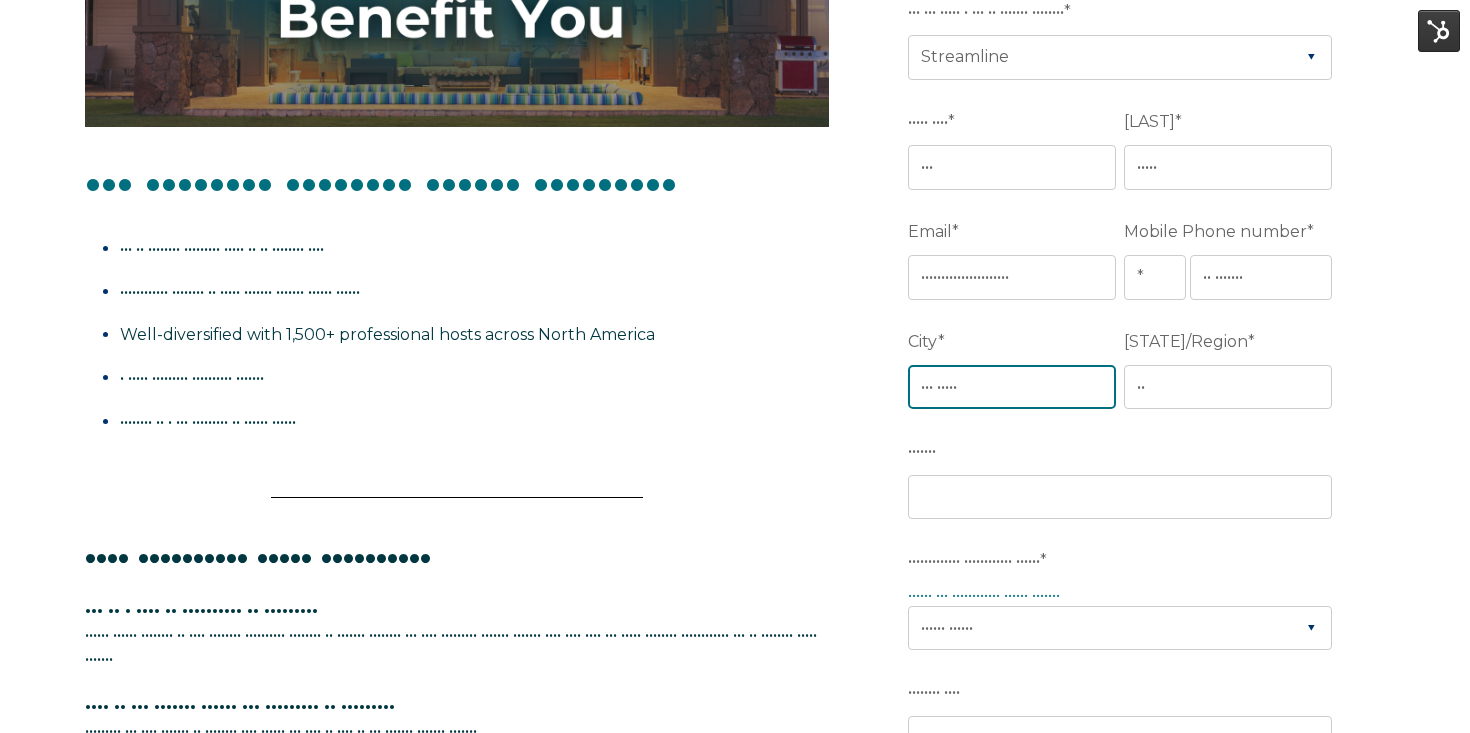 scroll, scrollTop: 830, scrollLeft: 0, axis: vertical 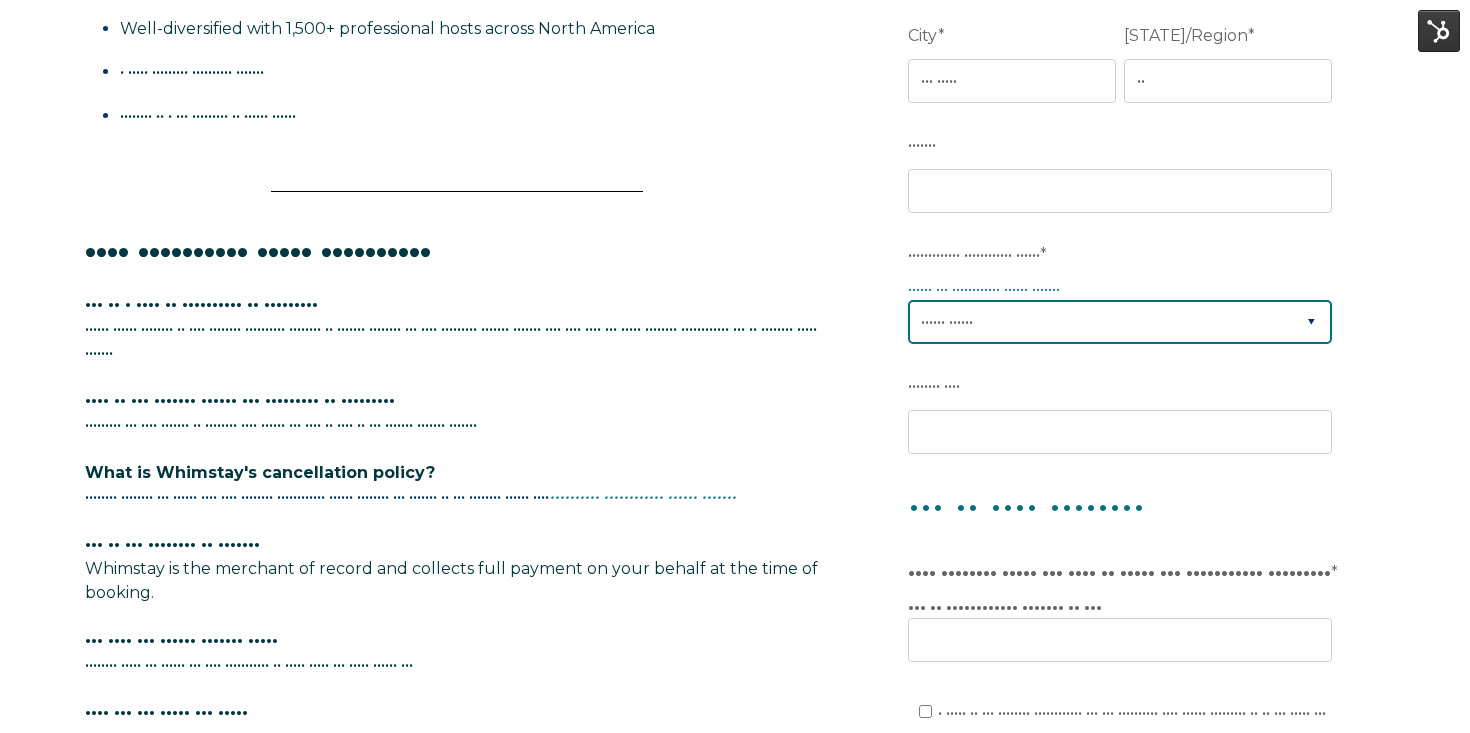 click on "Please Select Partial Standard (Default) Moderate Strict" at bounding box center (1120, 322) 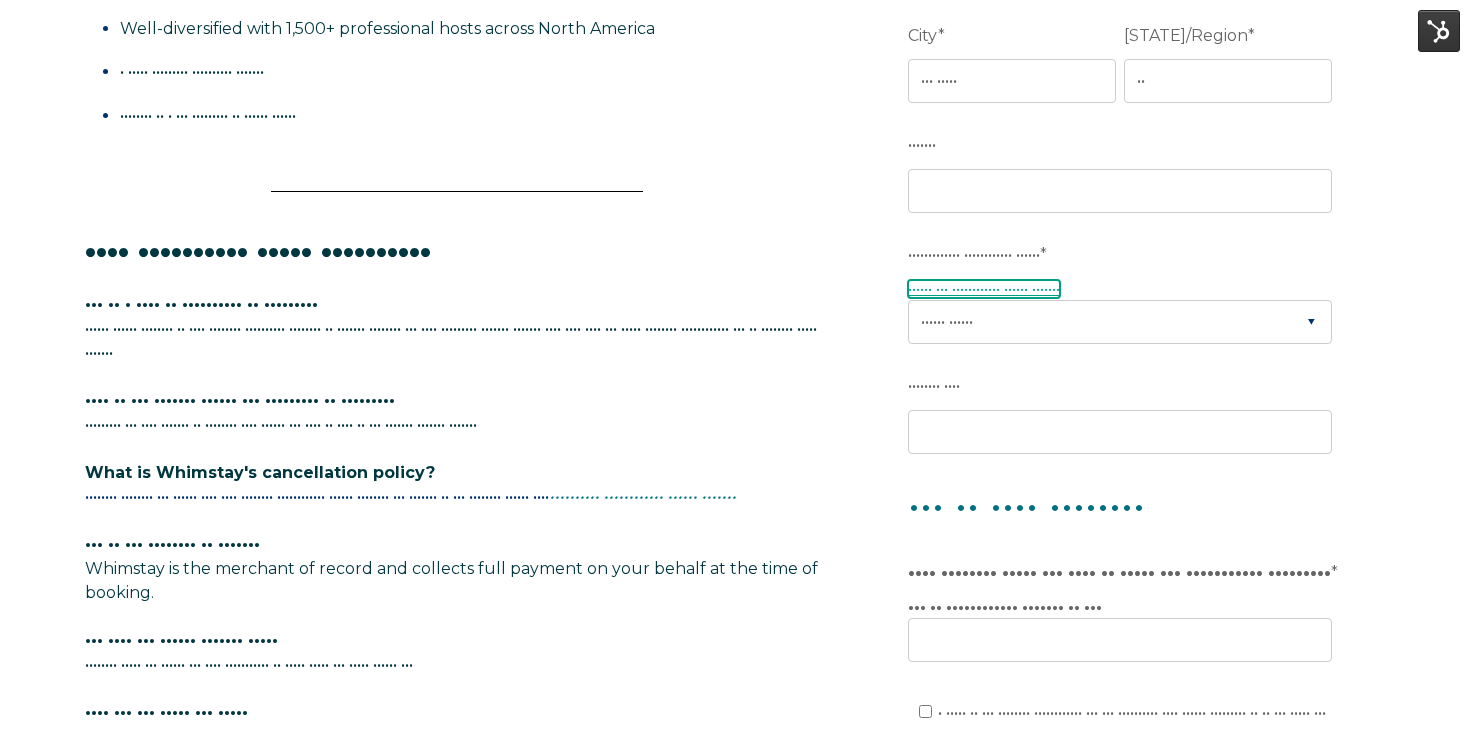 click on "•••••• ••• •••••••••••• •••••• •••••••" at bounding box center (1041, 289) 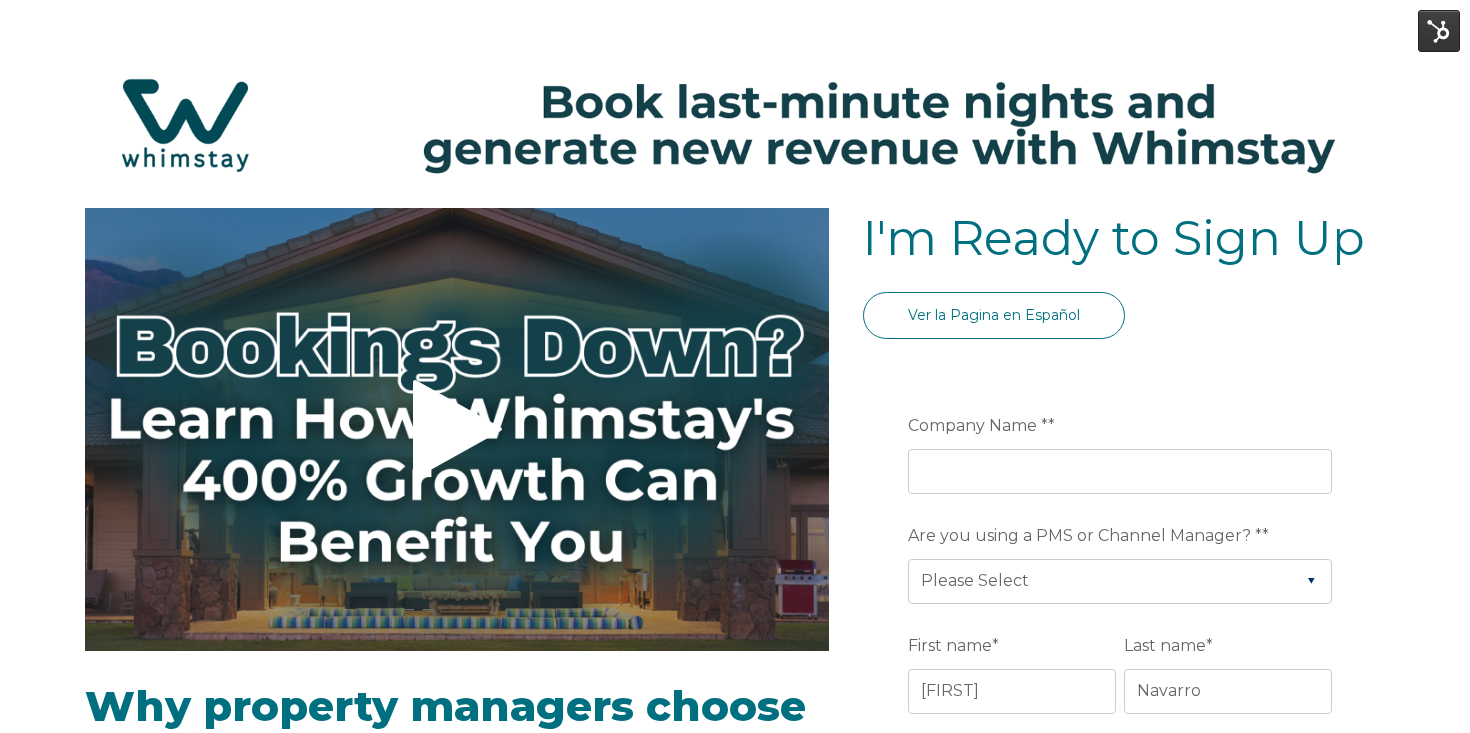 scroll, scrollTop: 830, scrollLeft: 0, axis: vertical 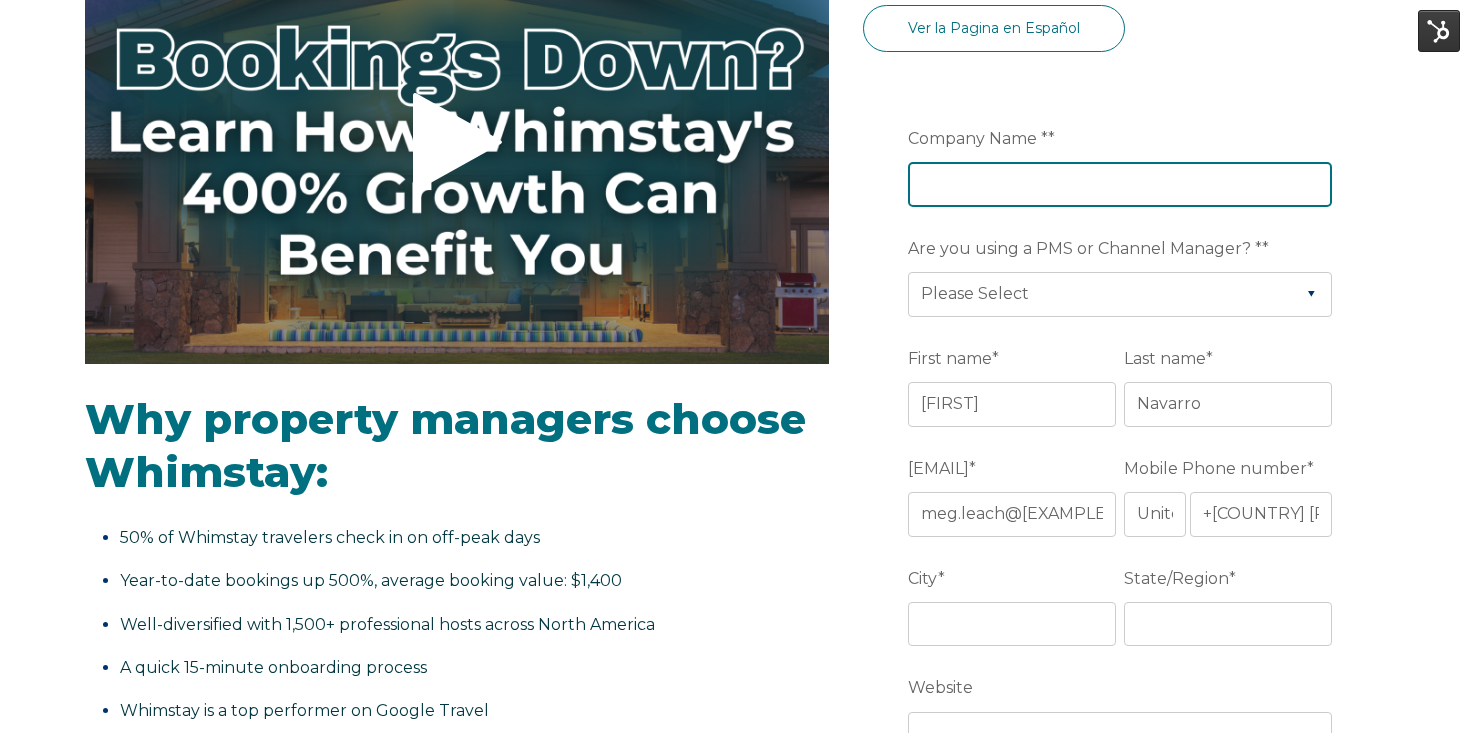 click on "••••••• •••• •" at bounding box center (1120, 184) 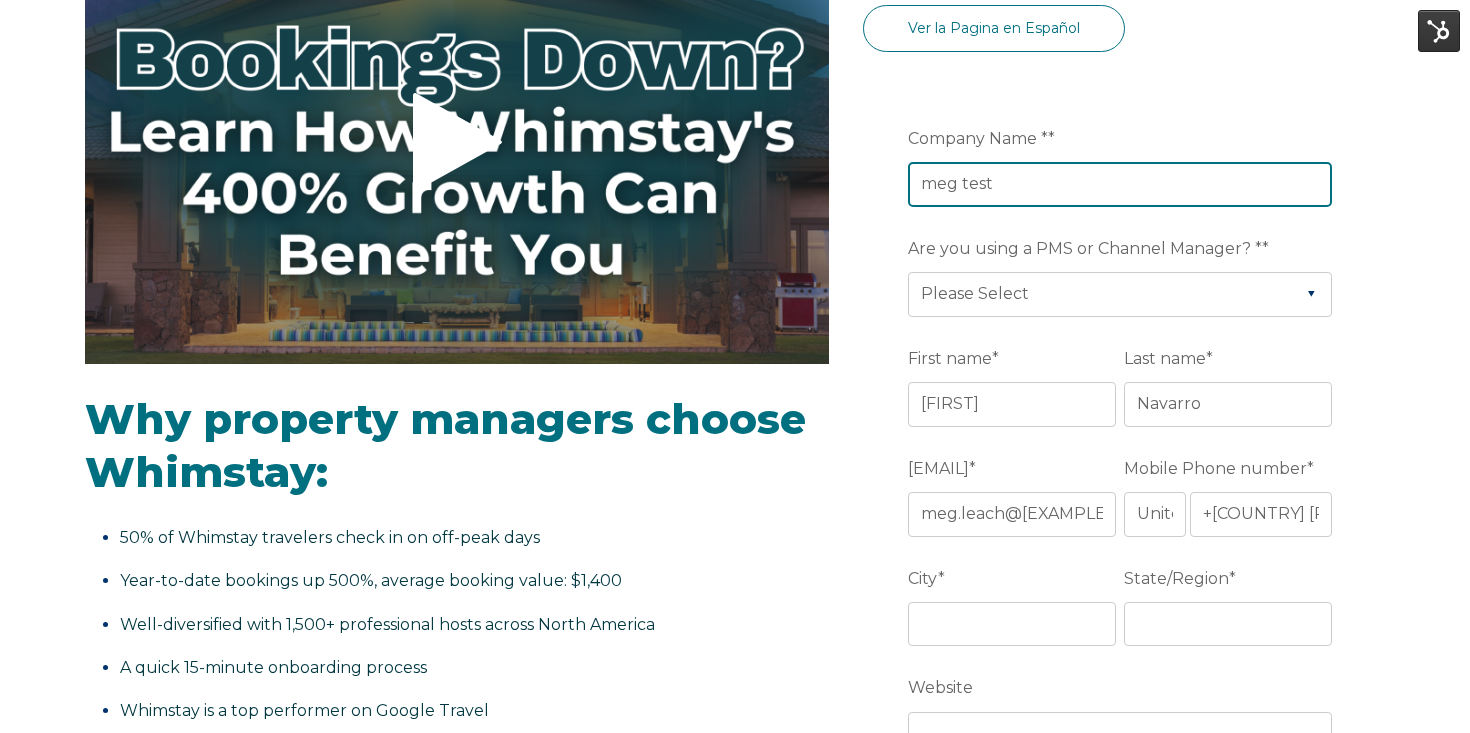 click on "••• ••••" at bounding box center [1120, 184] 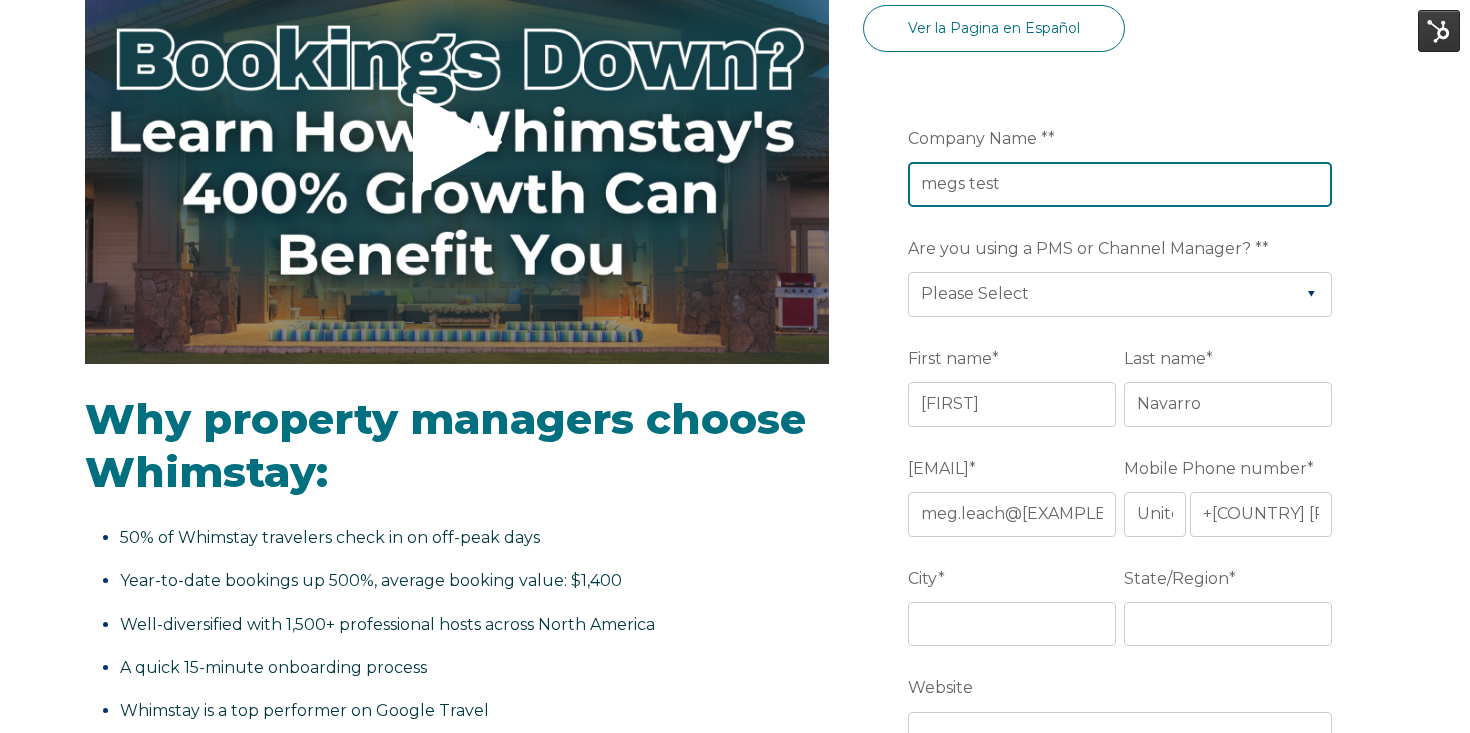 type on "•••• ••••" 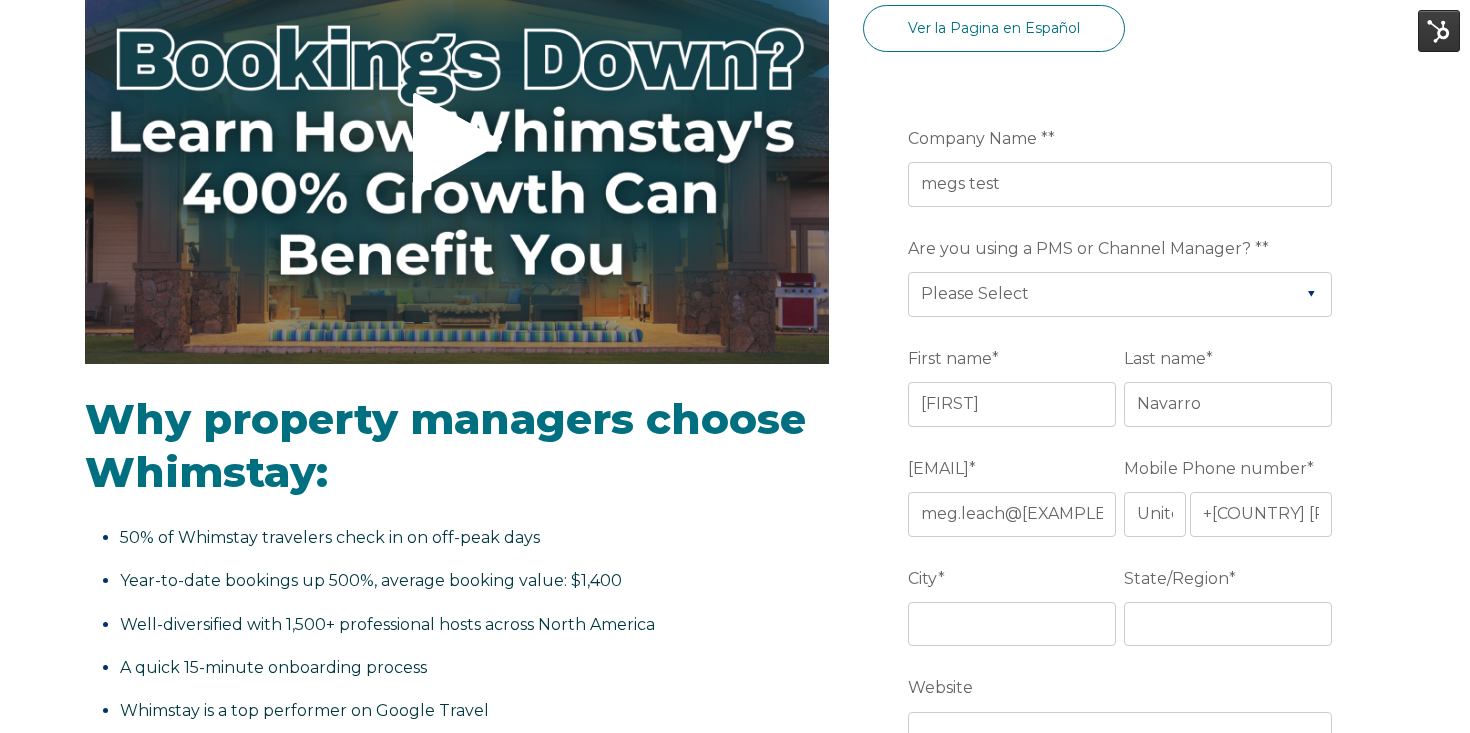 click on "Are you using a PMS or Channel Manager? *" at bounding box center (1124, 249) 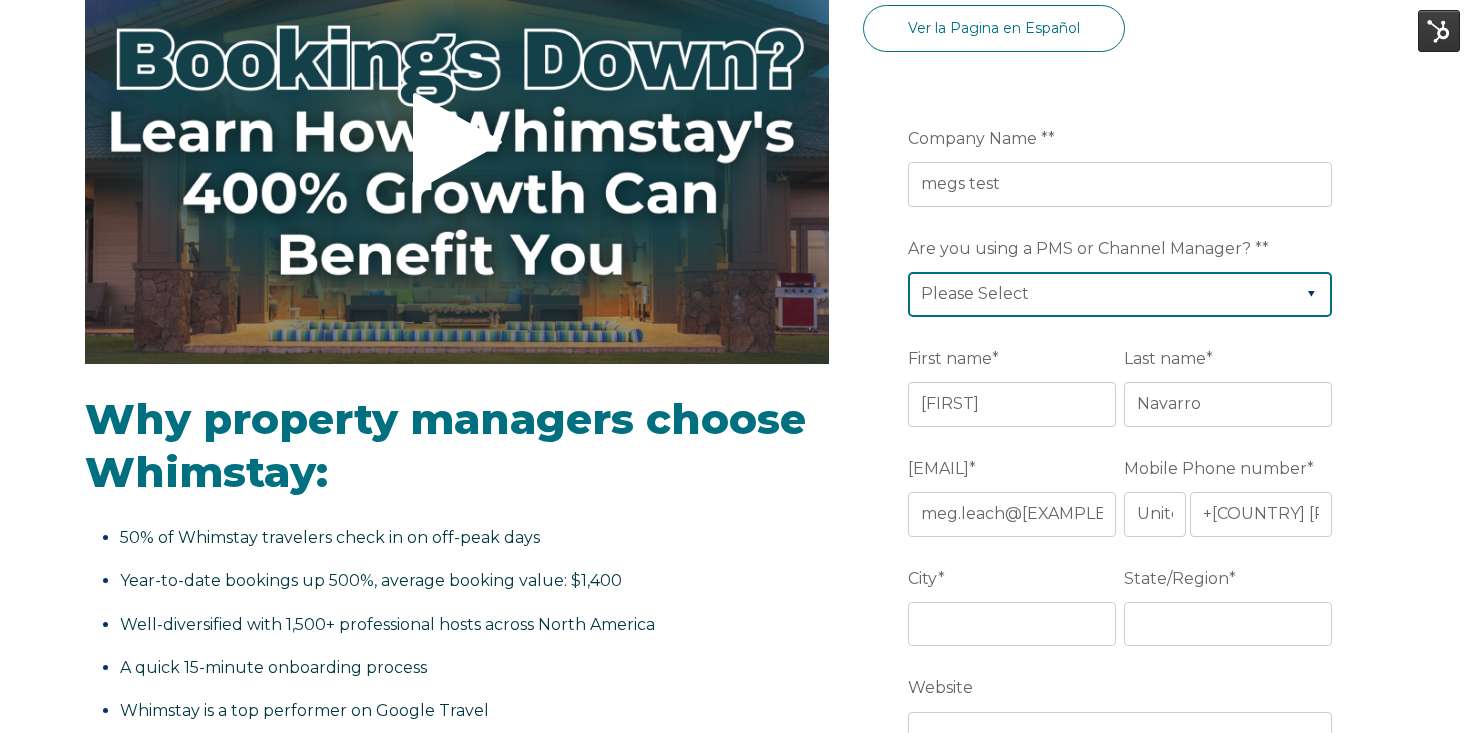 click on "Please Select Airbnb Barefoot BookingPal Boost Brightside CiiRUS Escapia Guesty Hostaway Hostfully Hostify Lodgify NextPax/NxtBeds OwnerRez PMS or CM Not Listed Rentals United/Quick Connect Streamline Track" at bounding box center (1120, 294) 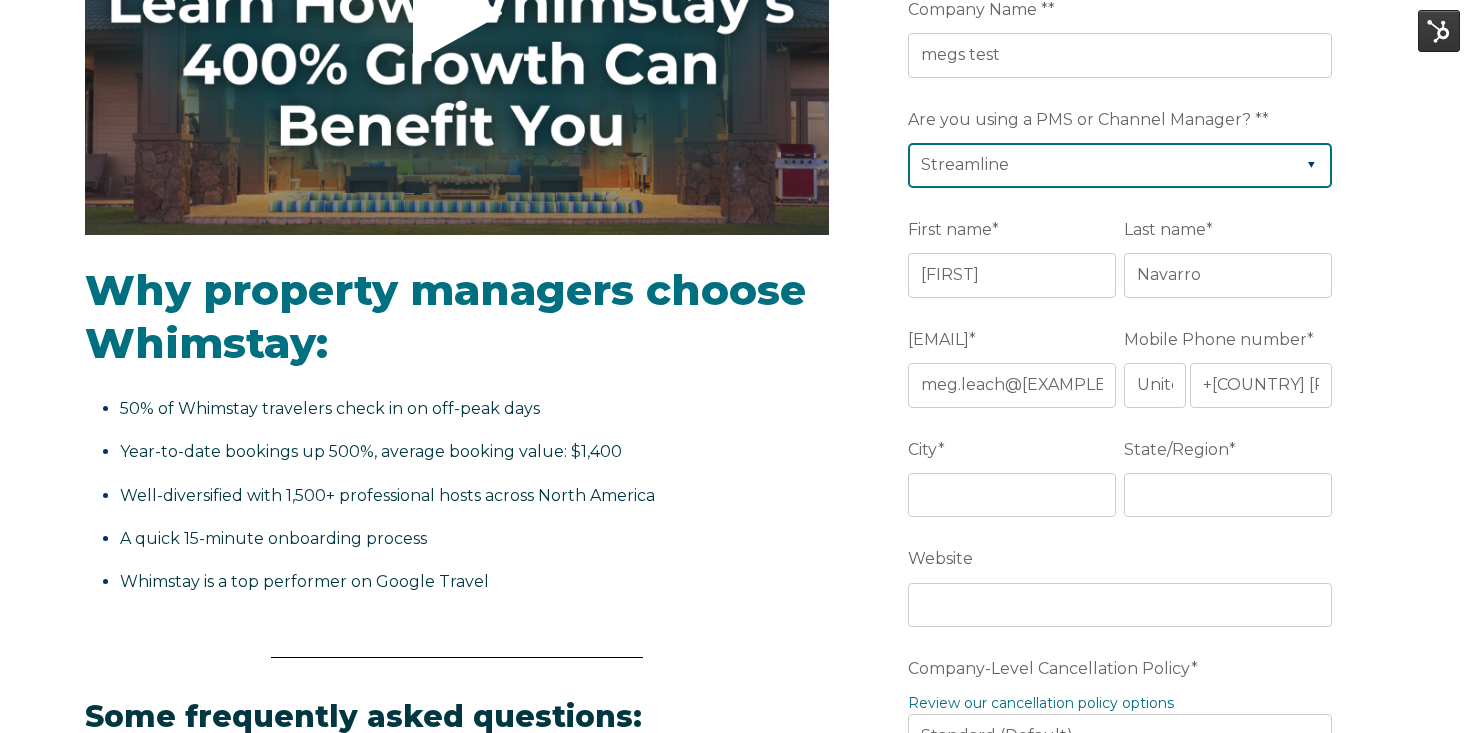 scroll, scrollTop: 422, scrollLeft: 0, axis: vertical 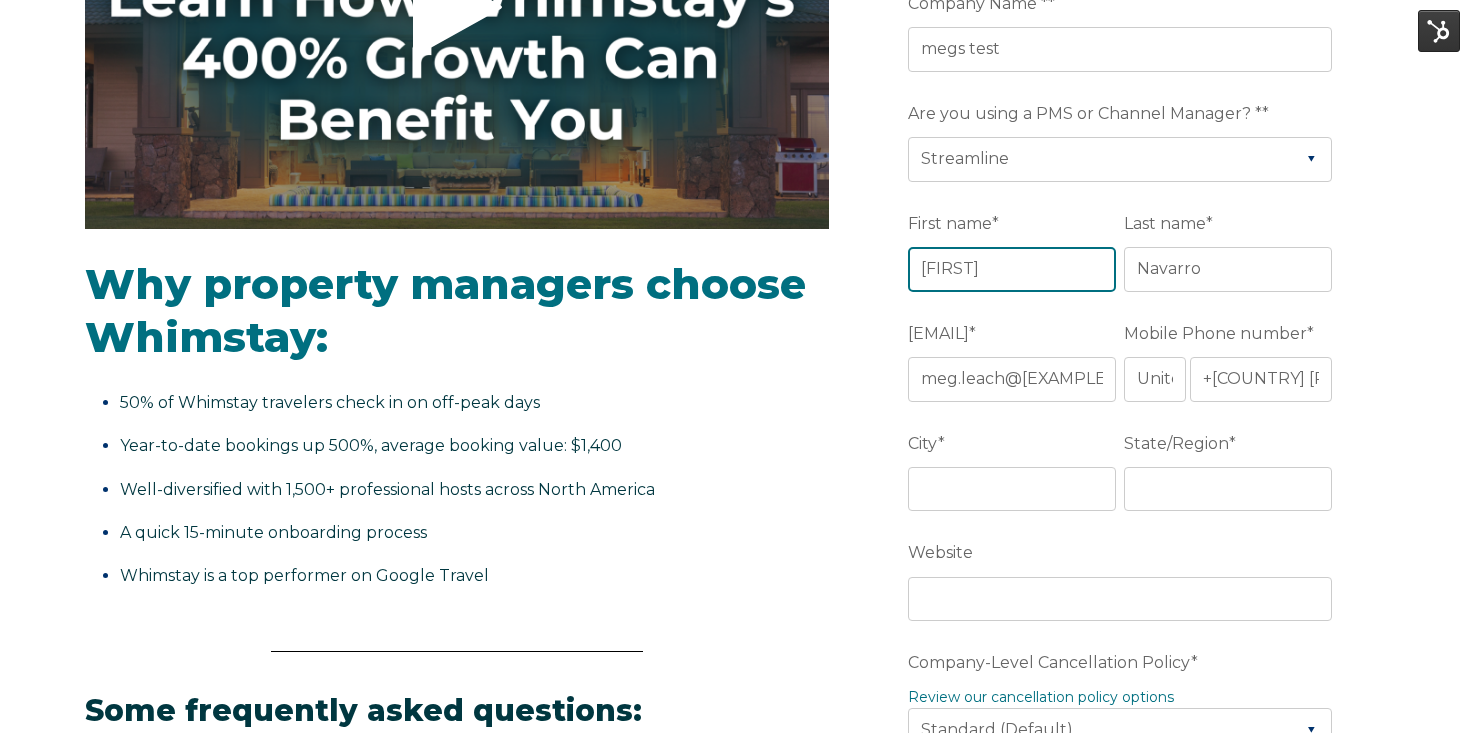 click on "•••••••" at bounding box center [1012, 269] 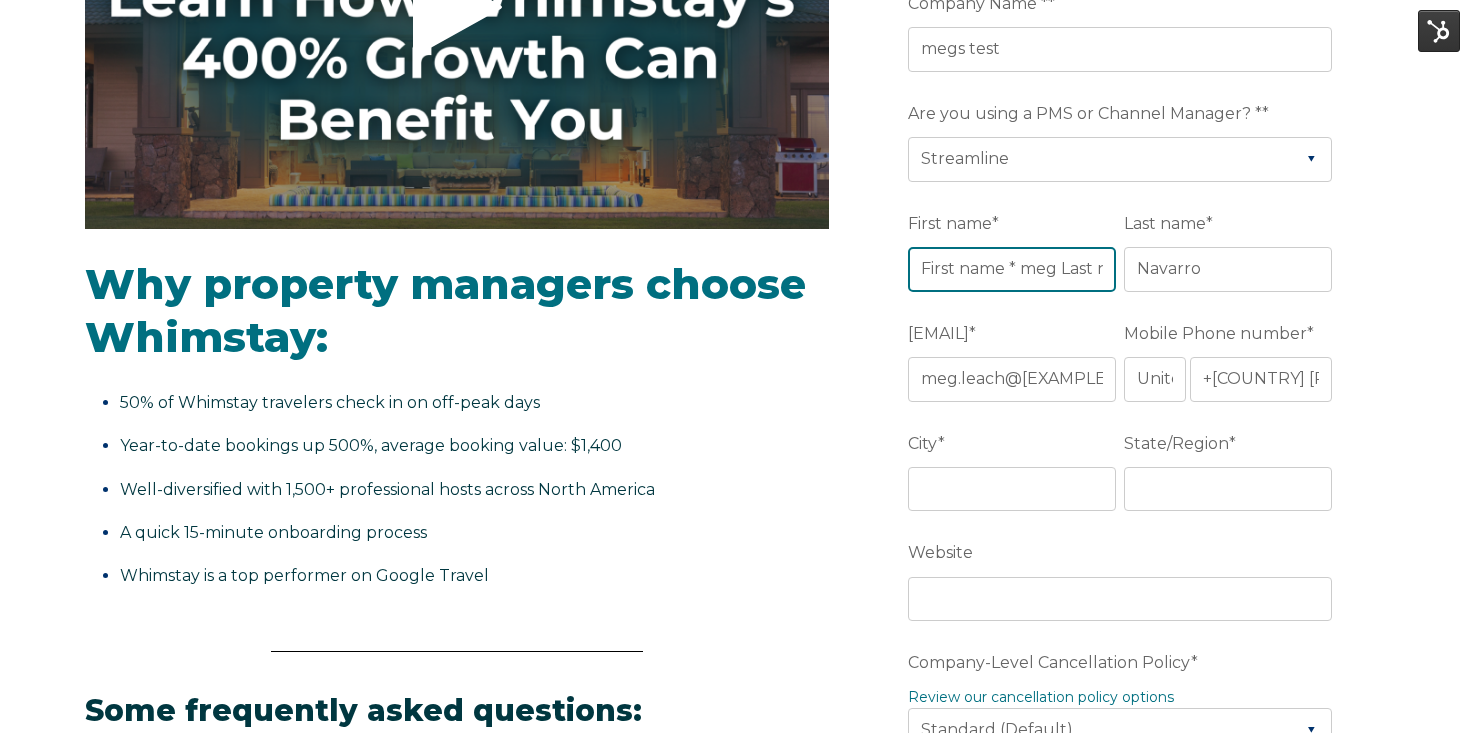 type on "•••" 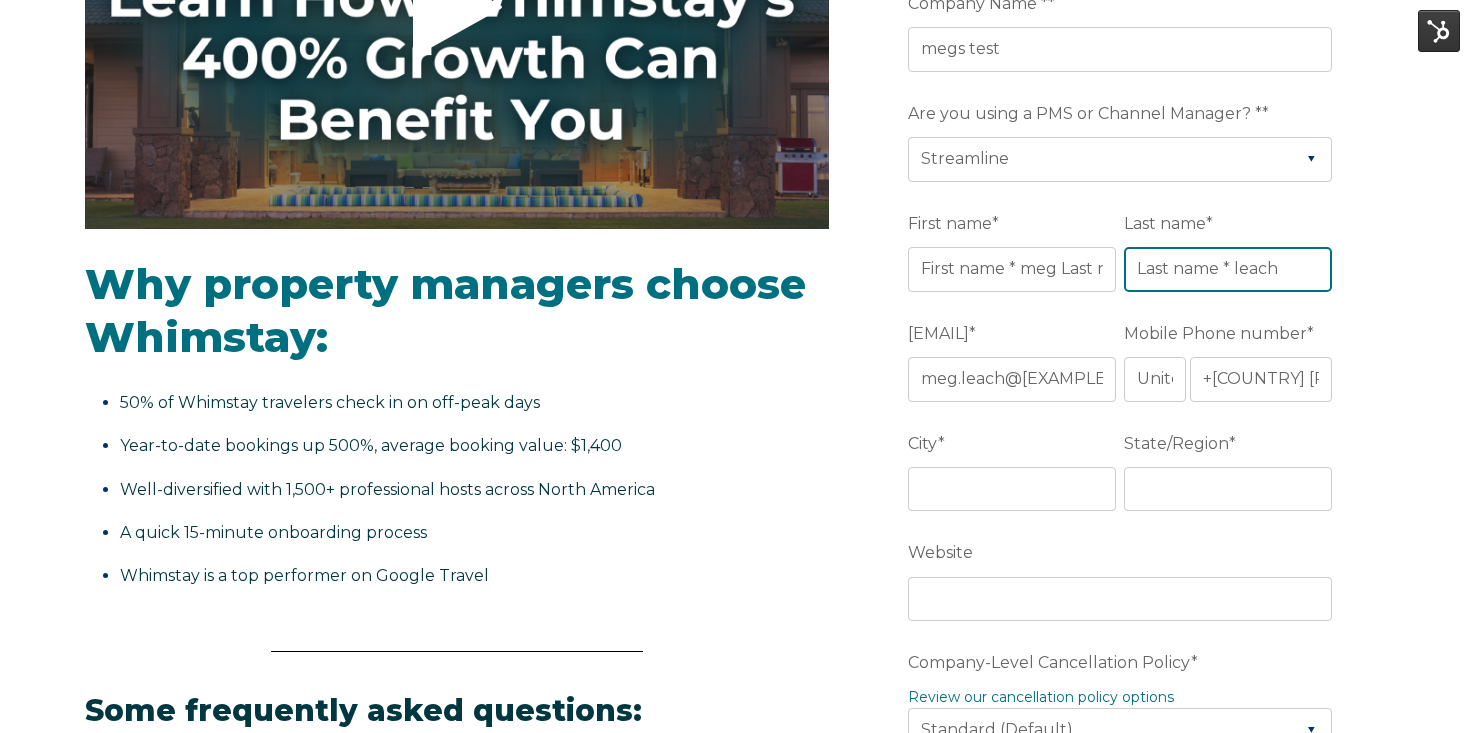 type on "•••••" 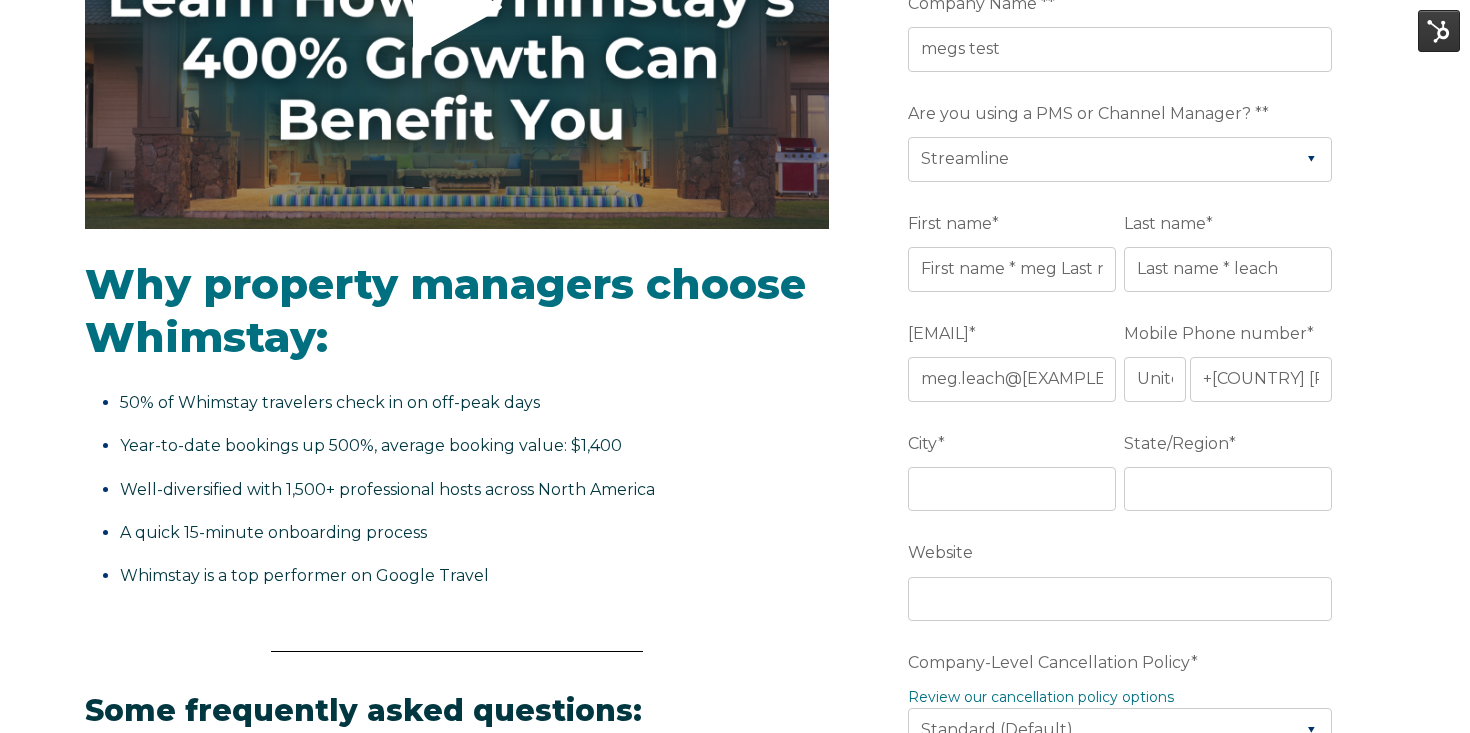 click on "[EMAIL]" at bounding box center (938, 333) 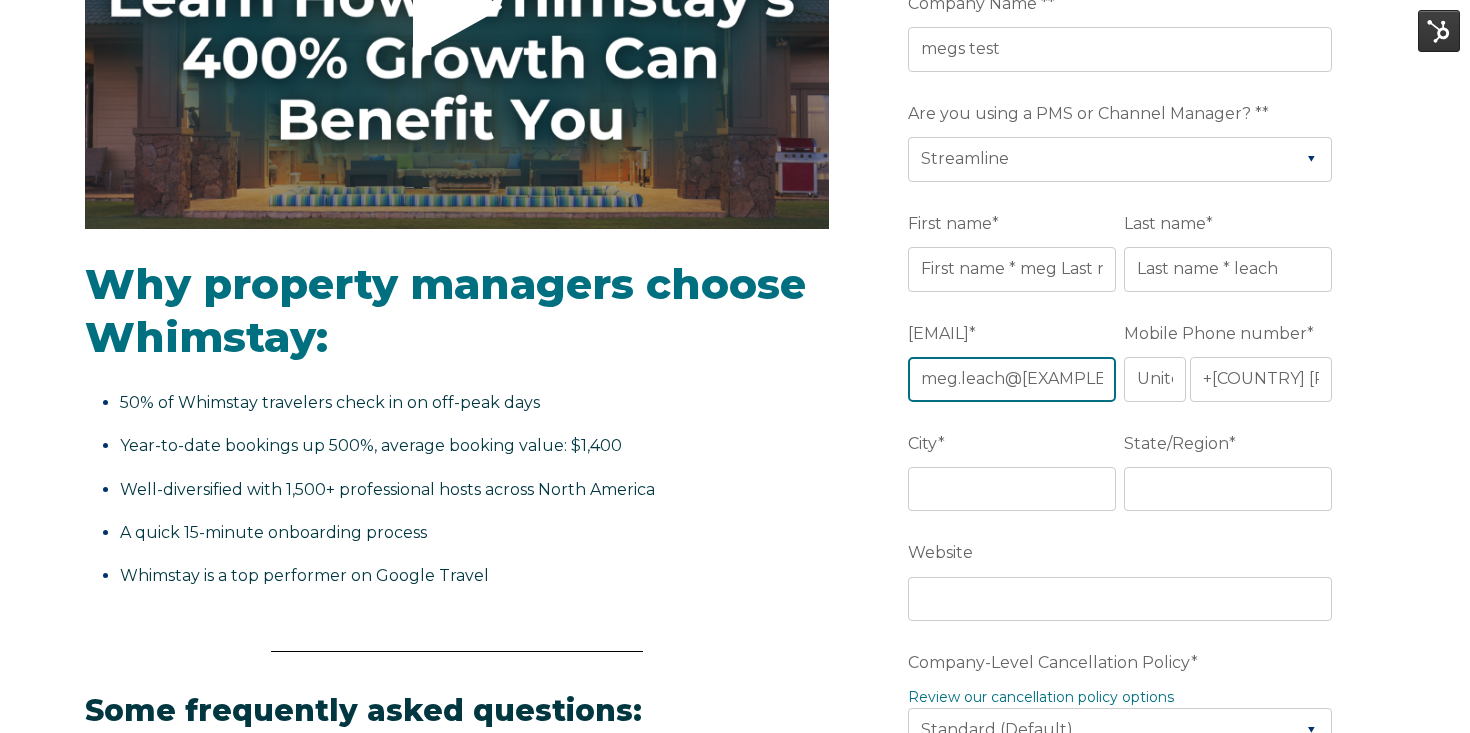 click on "[FIRST].[LAST]@[EXAMPLE].com" at bounding box center (1012, 379) 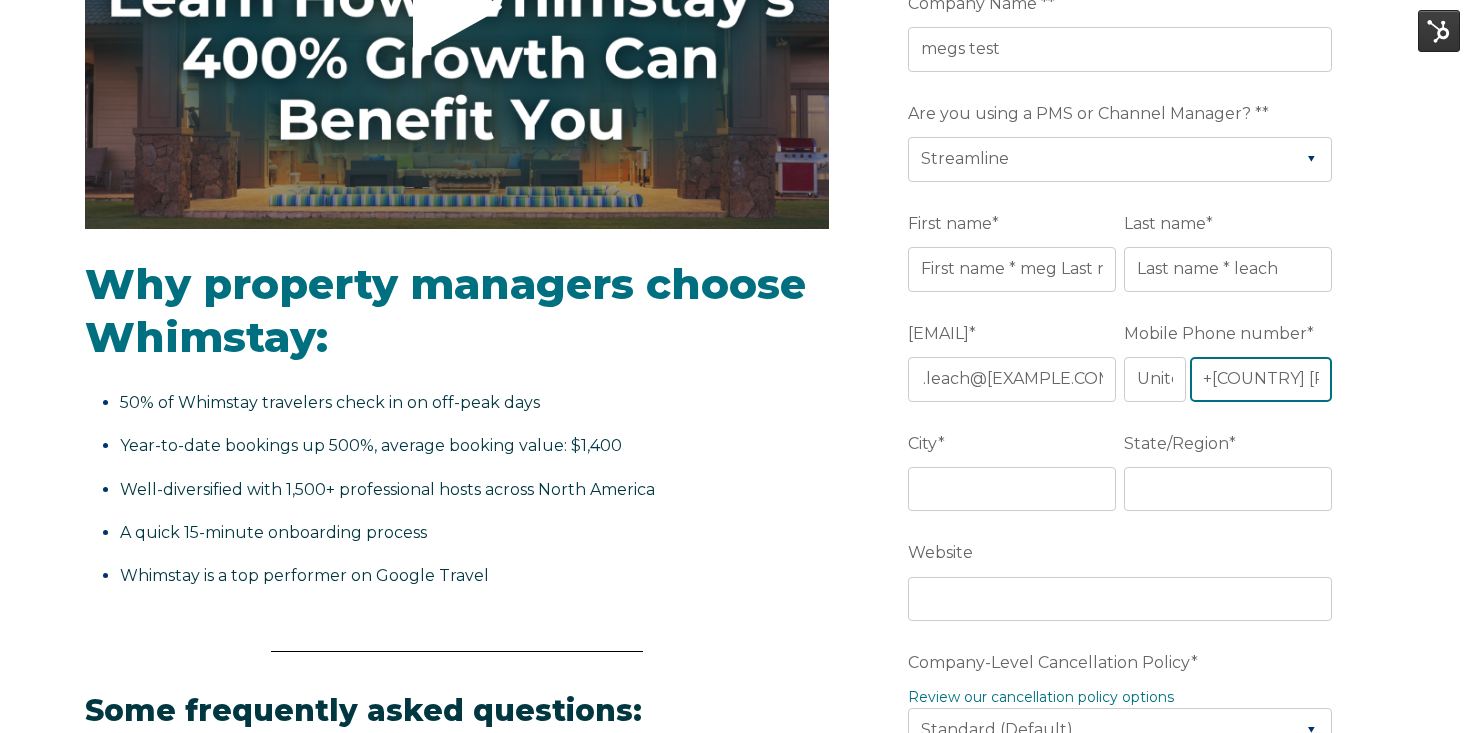 click on "[PHONE]" at bounding box center (1261, 379) 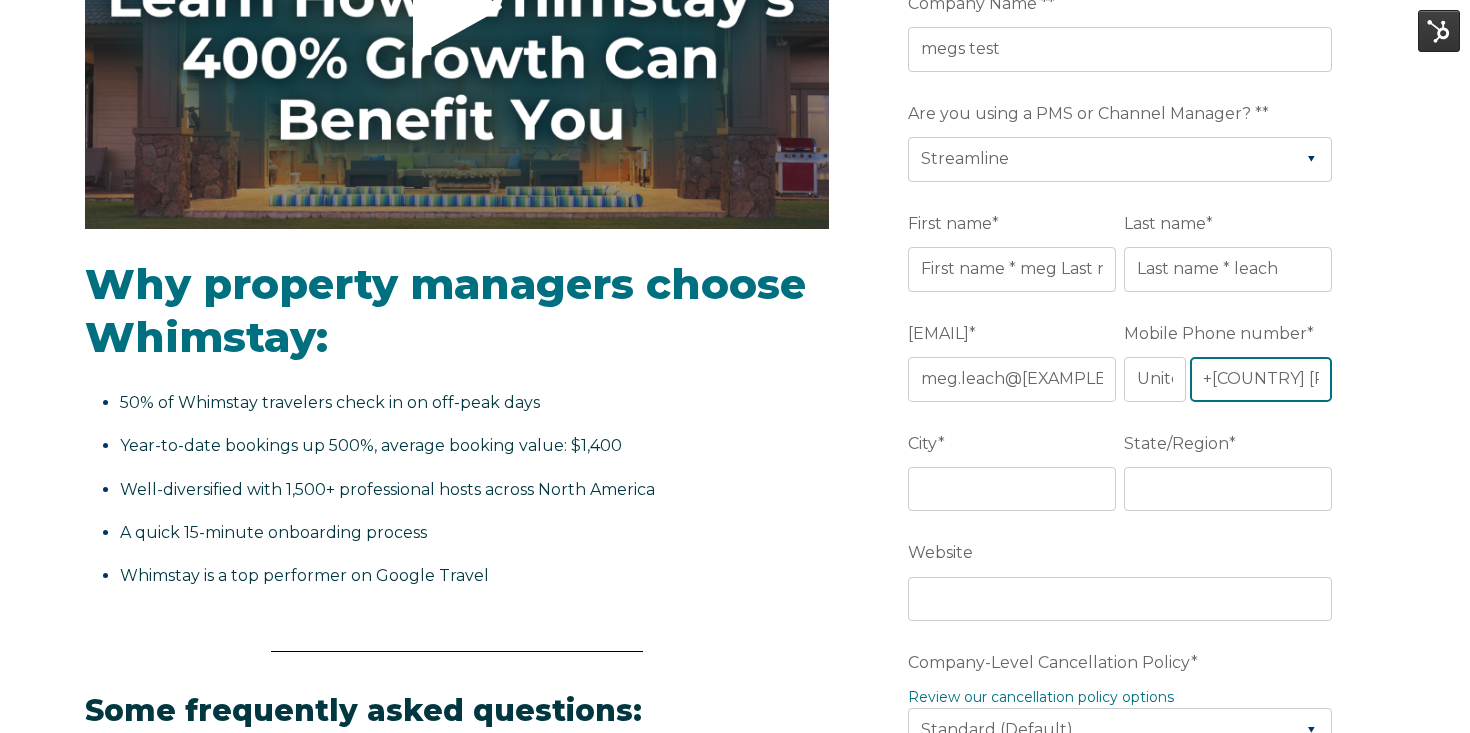 click on "[PHONE]" at bounding box center [1261, 379] 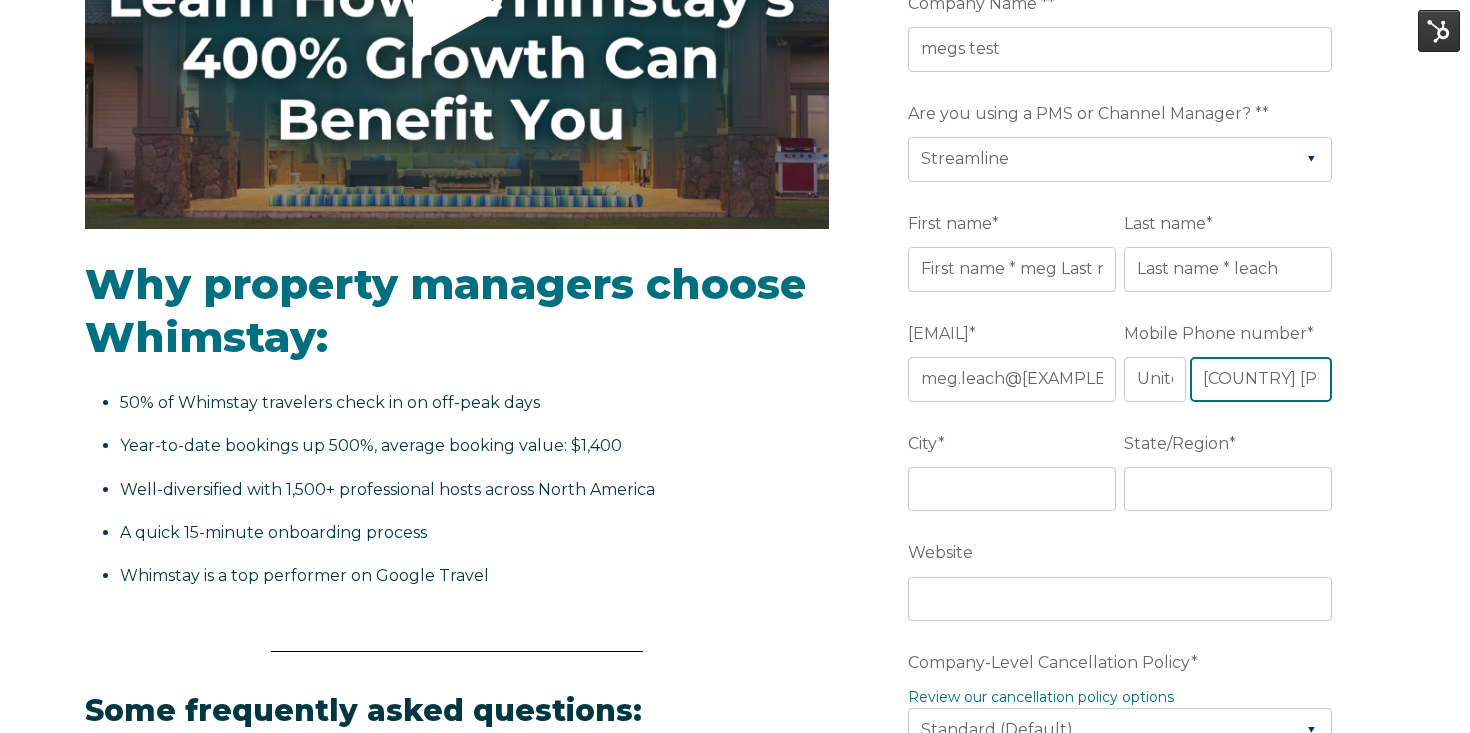 scroll, scrollTop: 0, scrollLeft: 0, axis: both 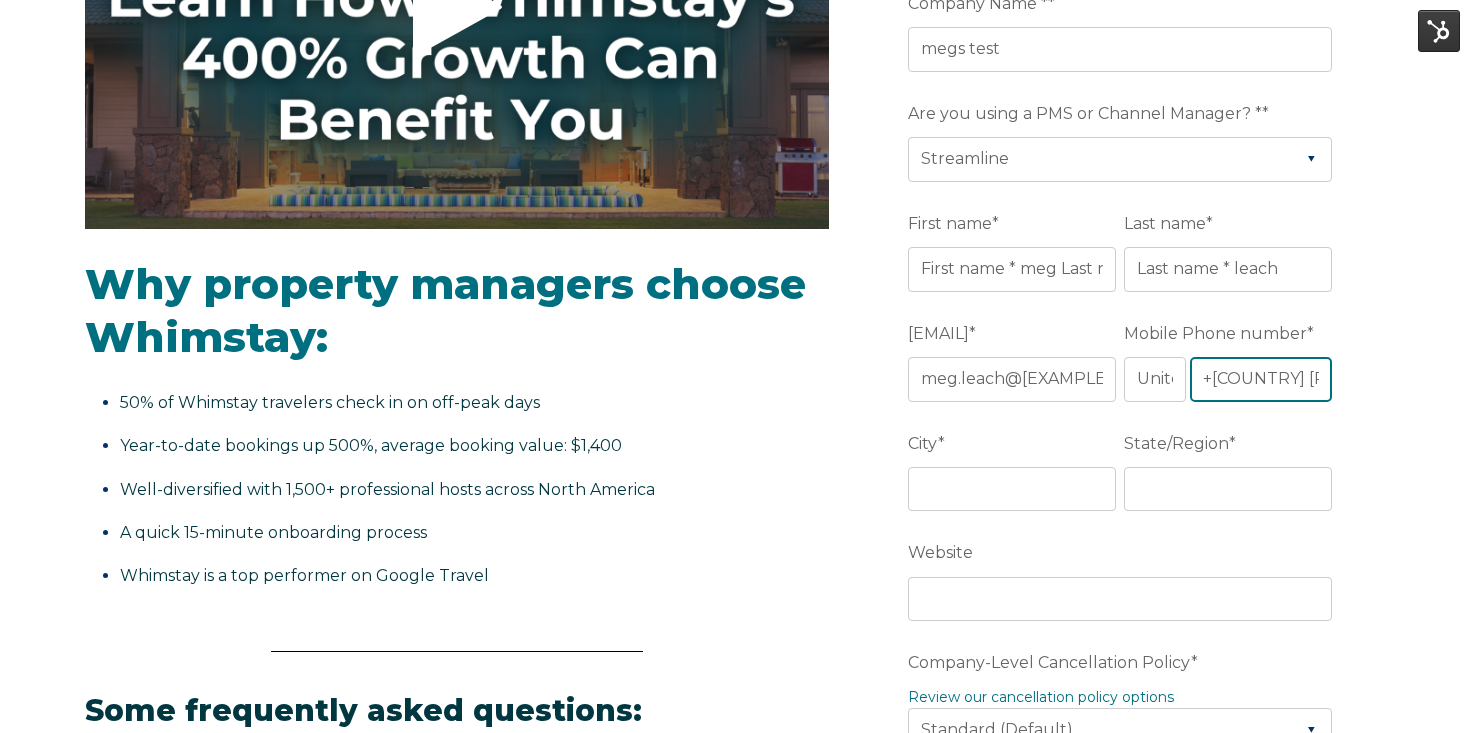 type on "[PHONE]" 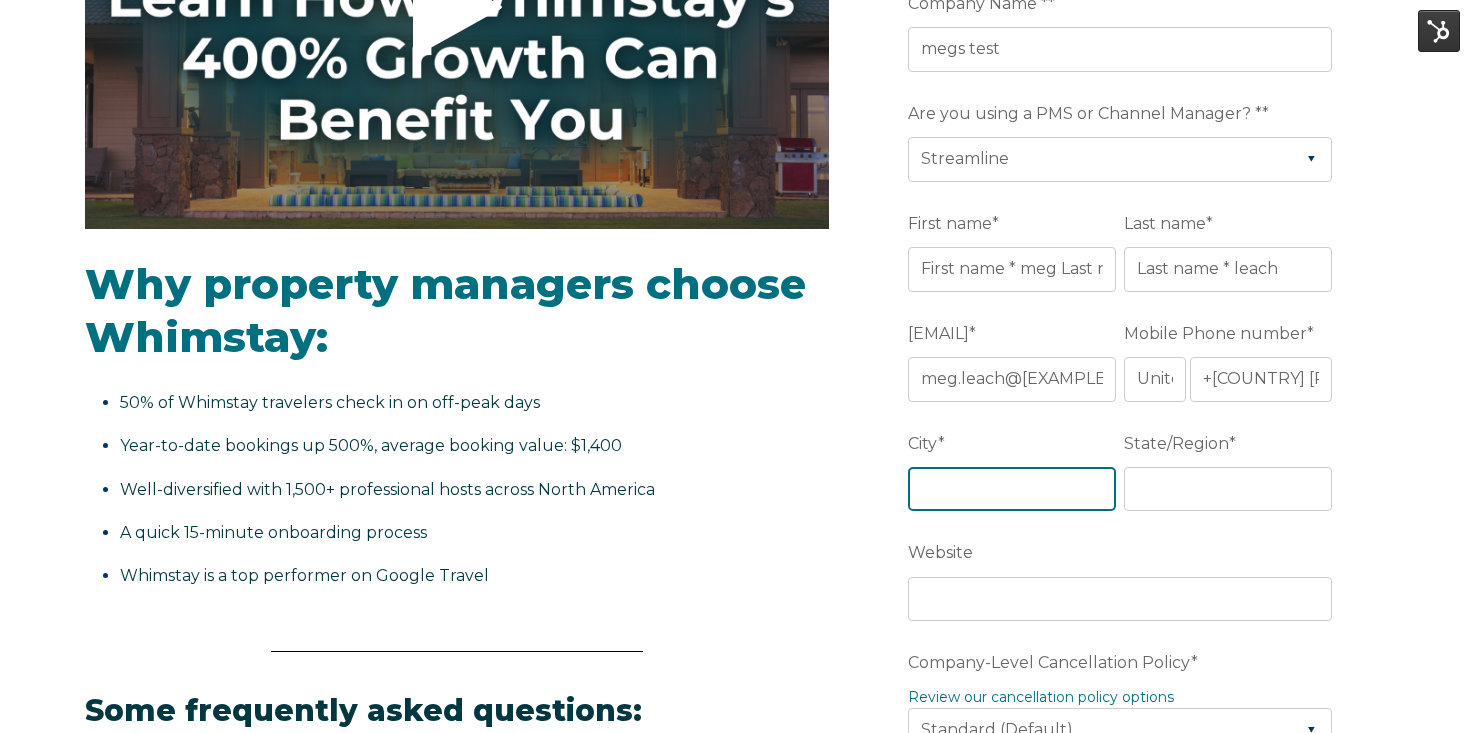click on "•••• •" at bounding box center [1012, 489] 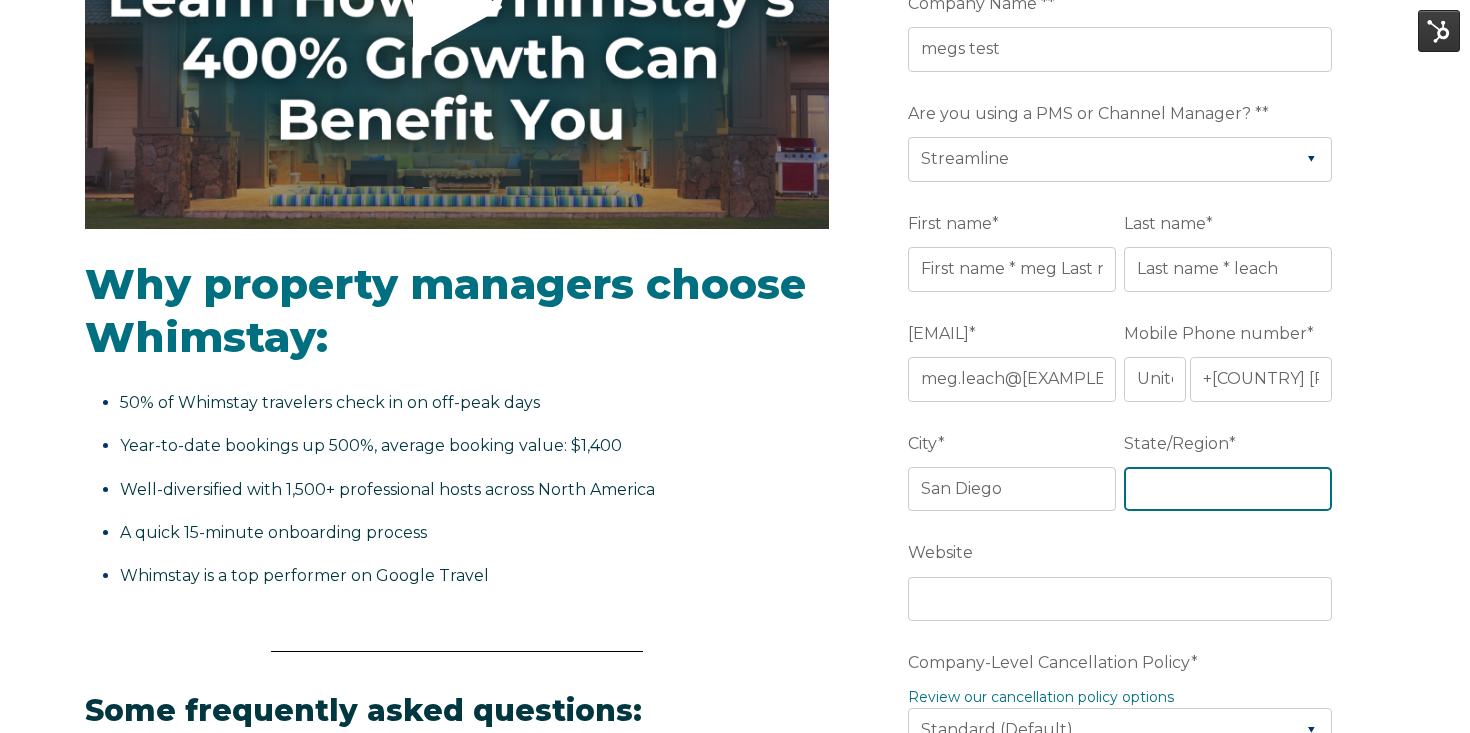 type on "••" 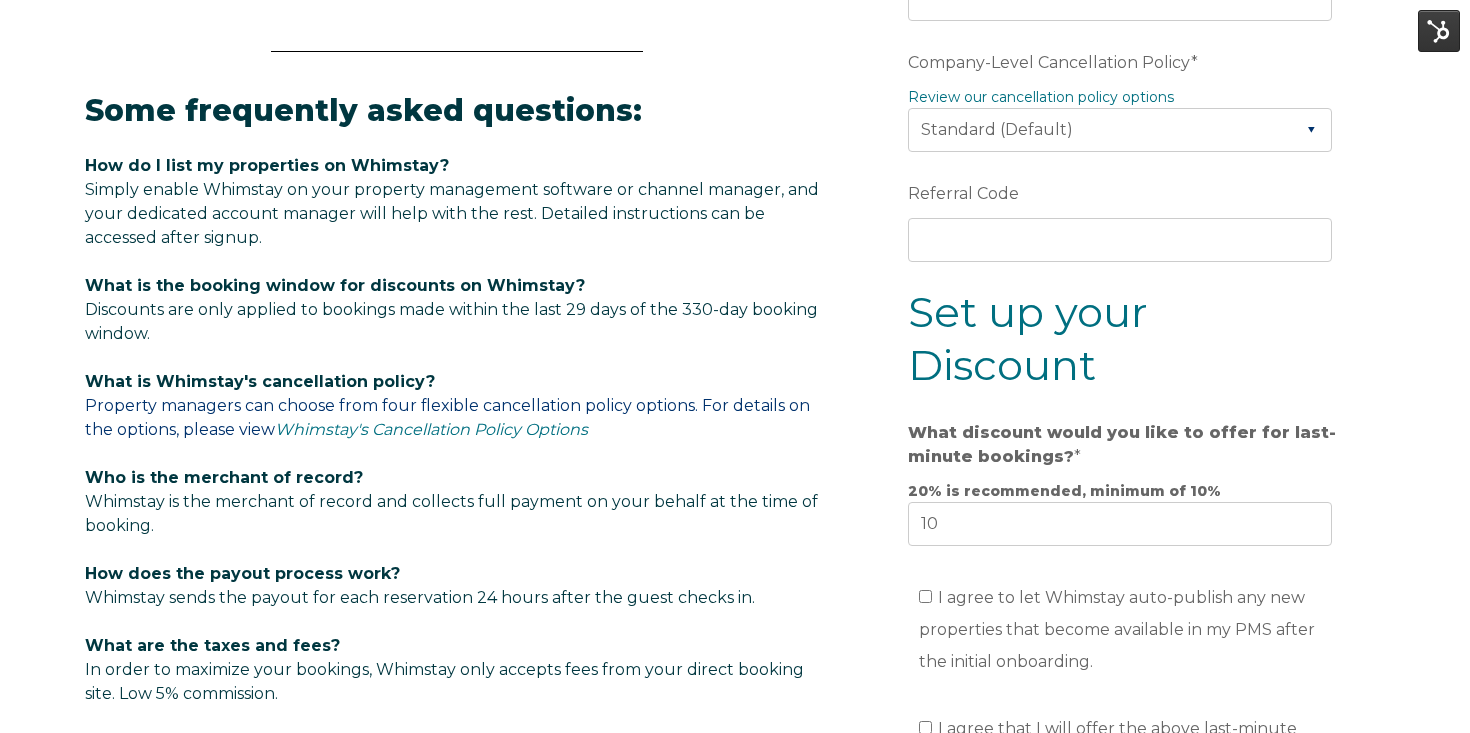 scroll, scrollTop: 1031, scrollLeft: 0, axis: vertical 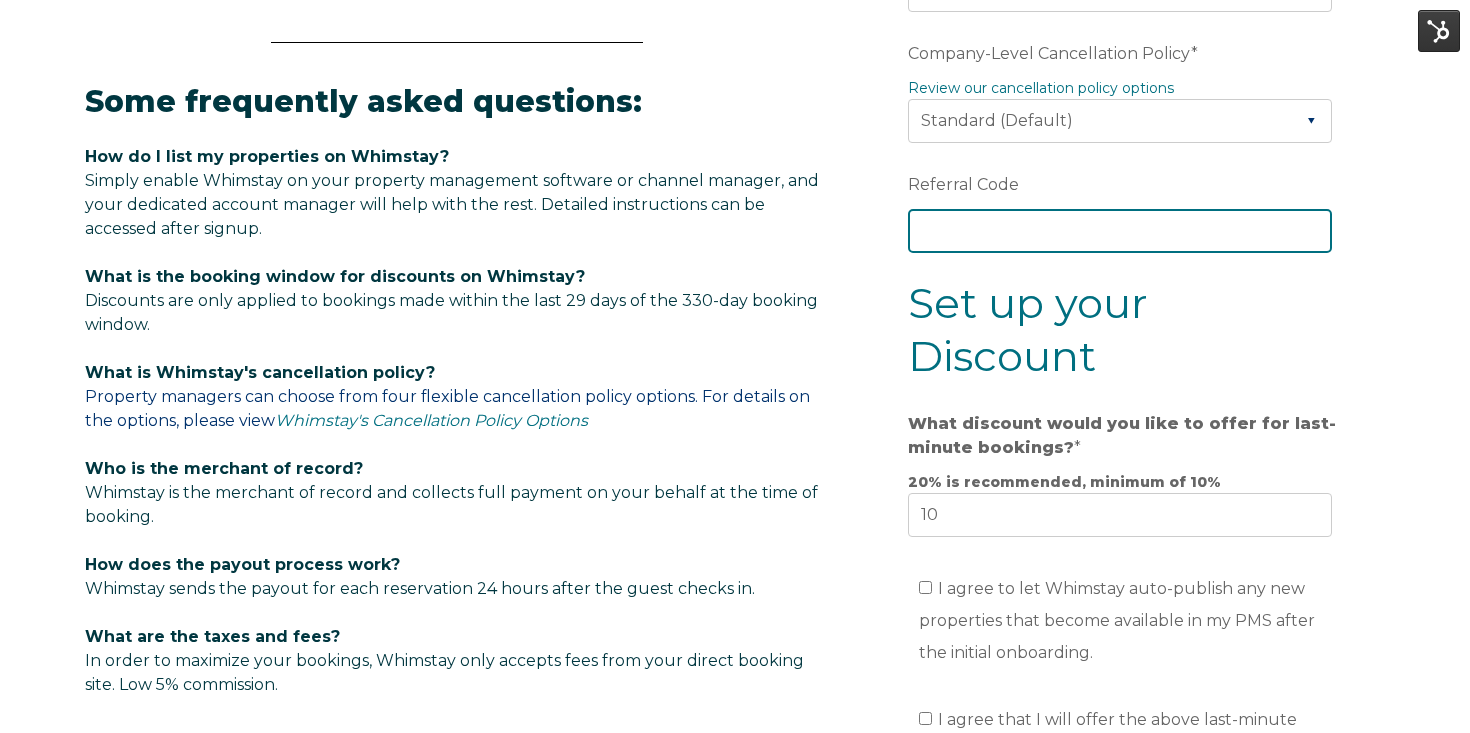 click on "•••••••• ••••" at bounding box center (1120, 231) 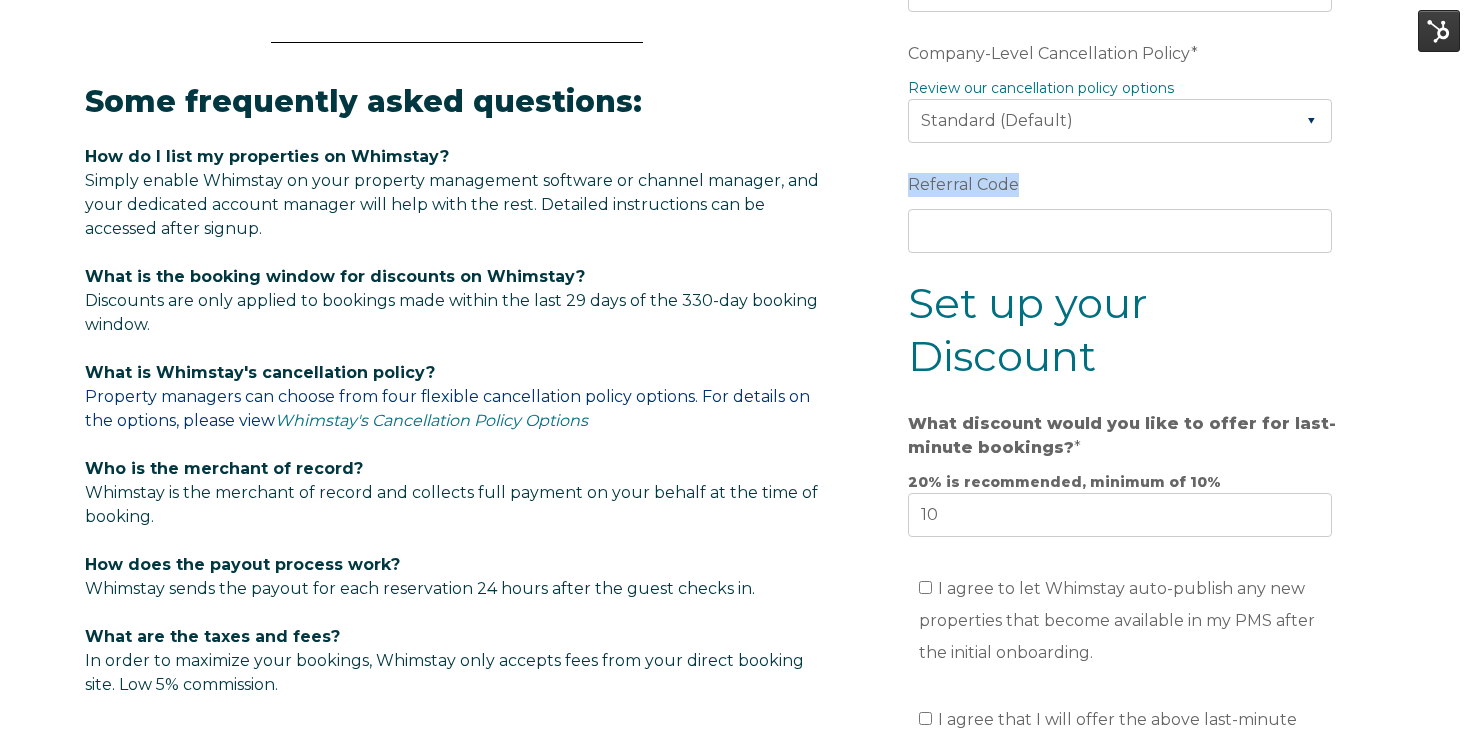 drag, startPoint x: 907, startPoint y: 187, endPoint x: 1126, endPoint y: 216, distance: 220.91174 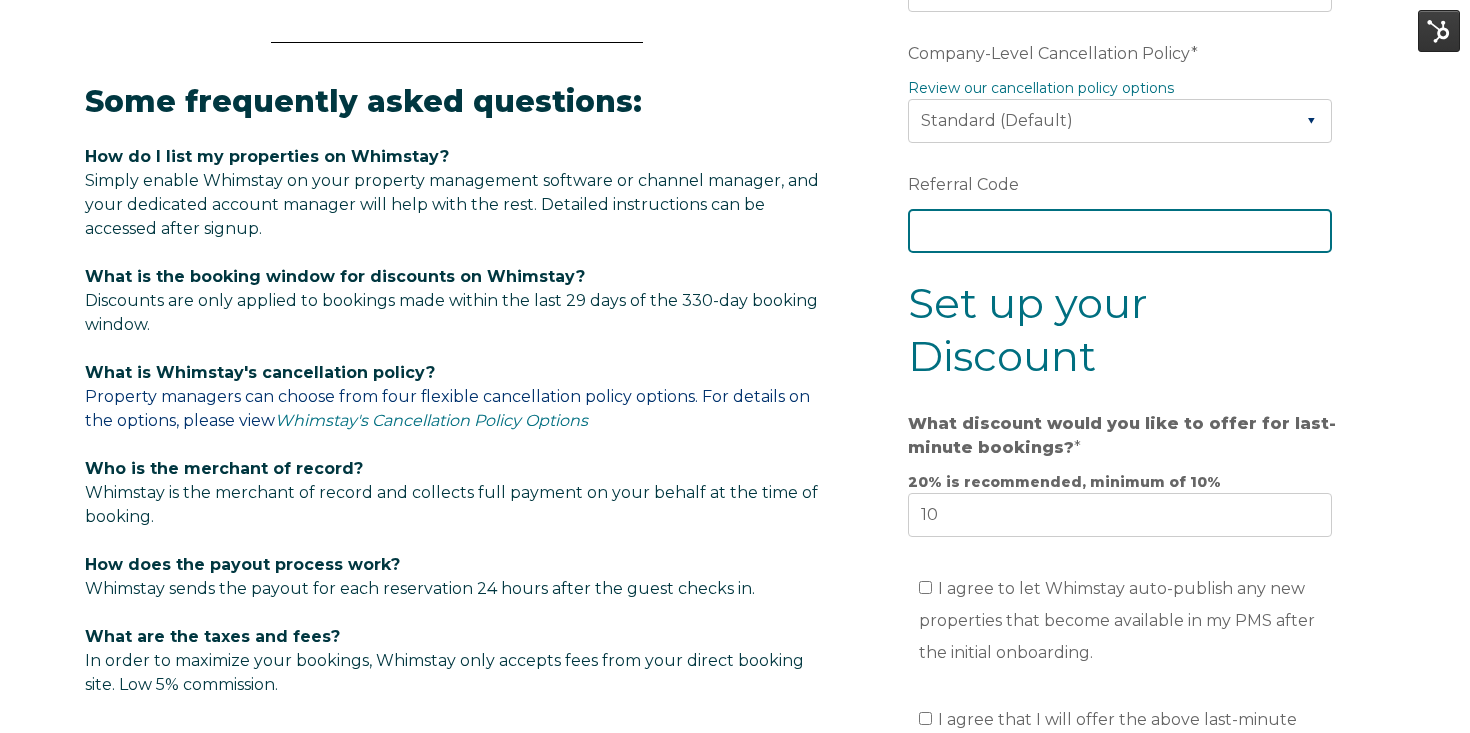 click on "•••••••• ••••" at bounding box center [1120, 231] 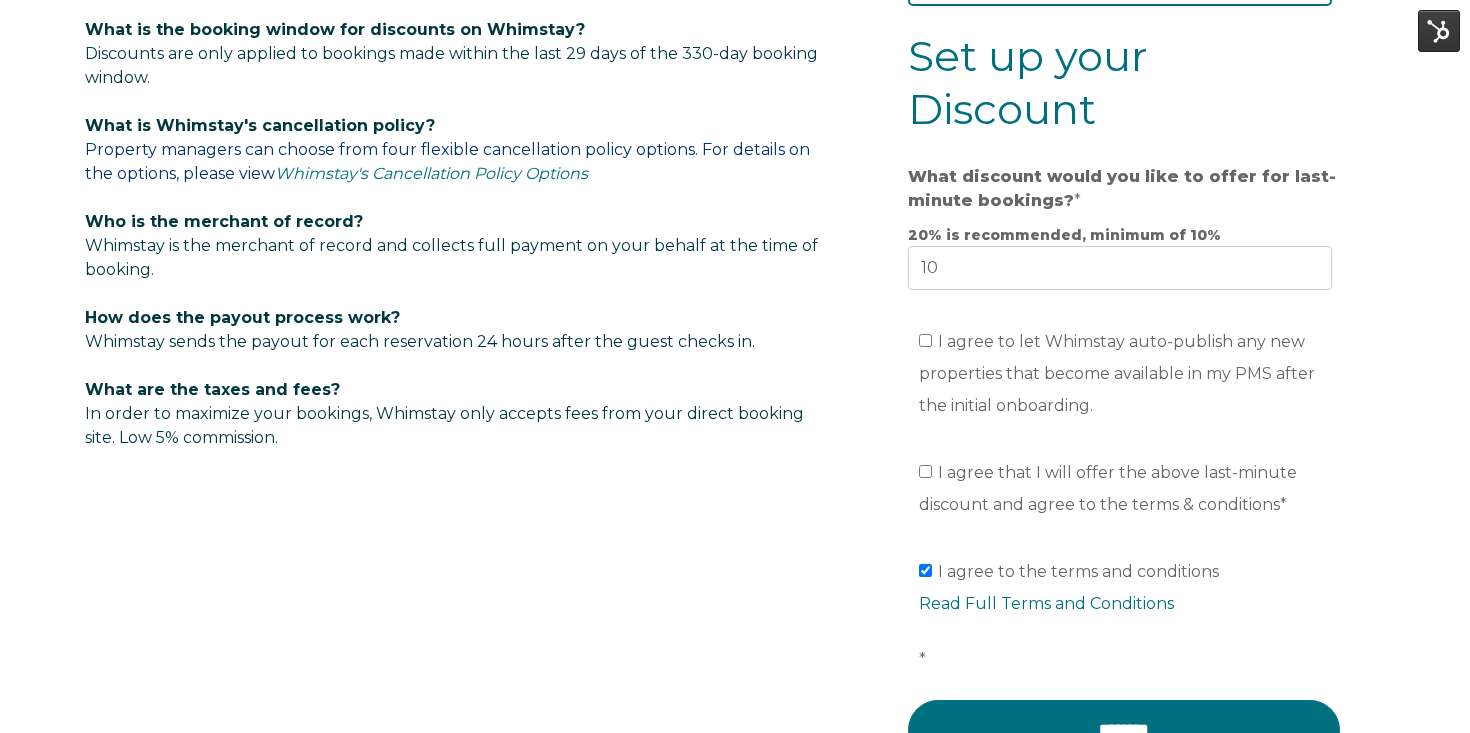 scroll, scrollTop: 1284, scrollLeft: 0, axis: vertical 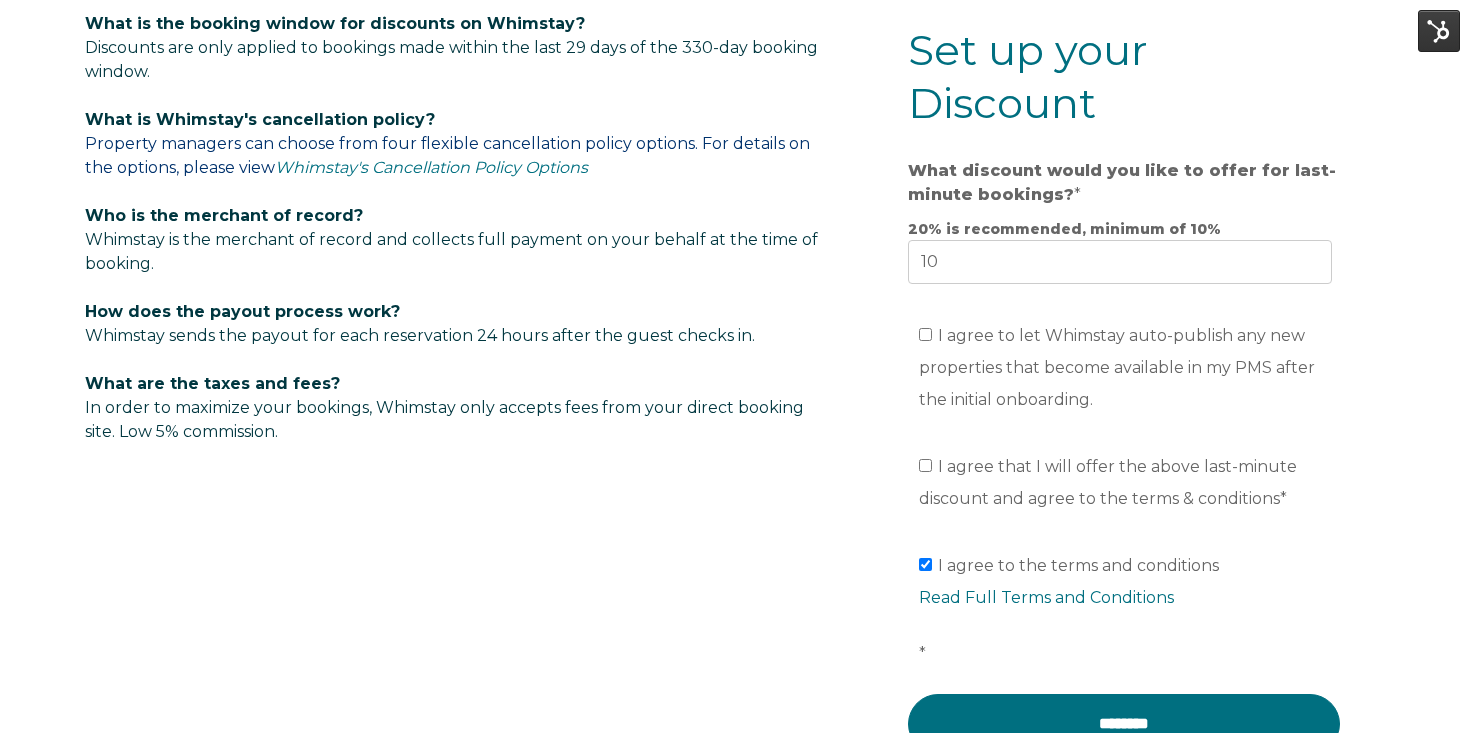 click on "•••• •••••••• ••••• ••• •••• •• ••••• ••• ••••••••••• ••••••••• • ••• •• •••••••••••• ••••••• •• ••• ••" at bounding box center [1124, 166] 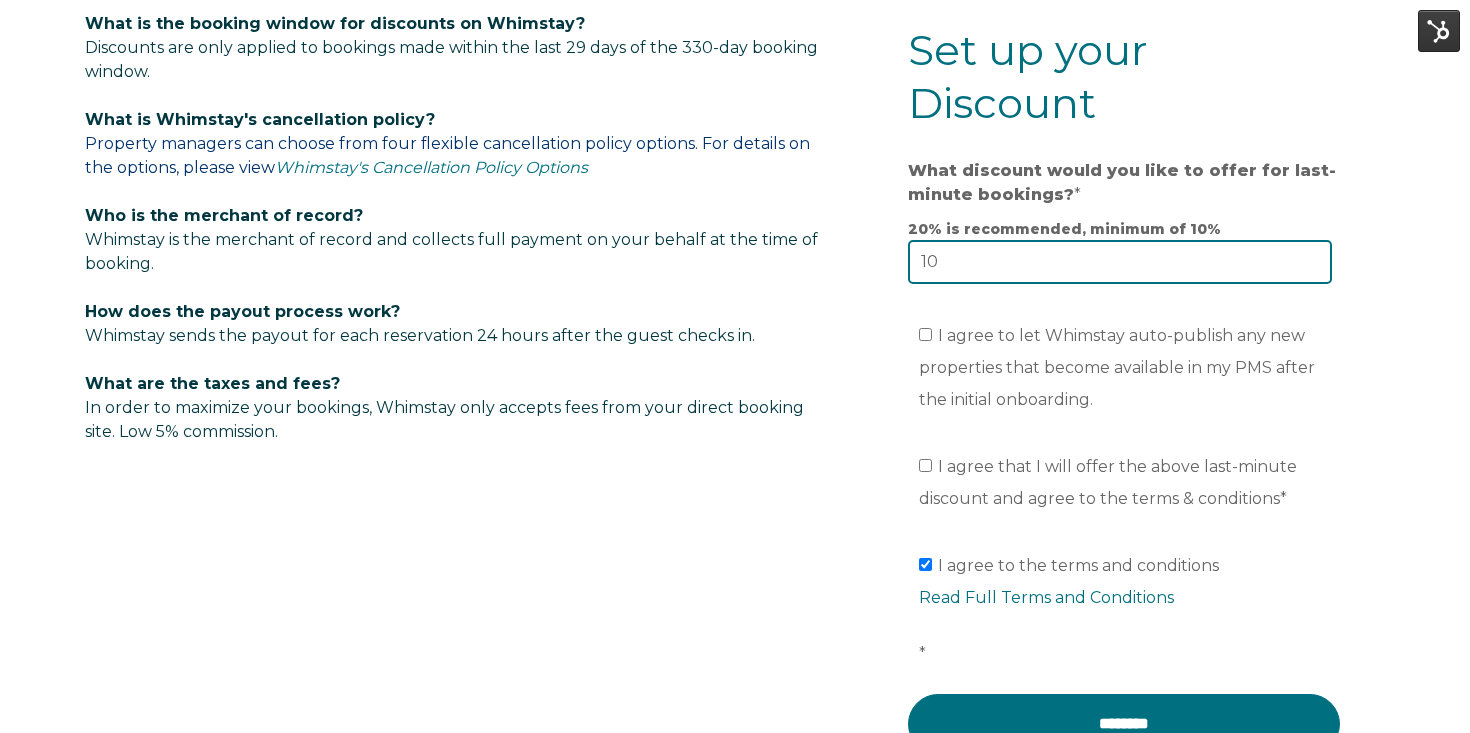 click on "••" at bounding box center (1120, 186) 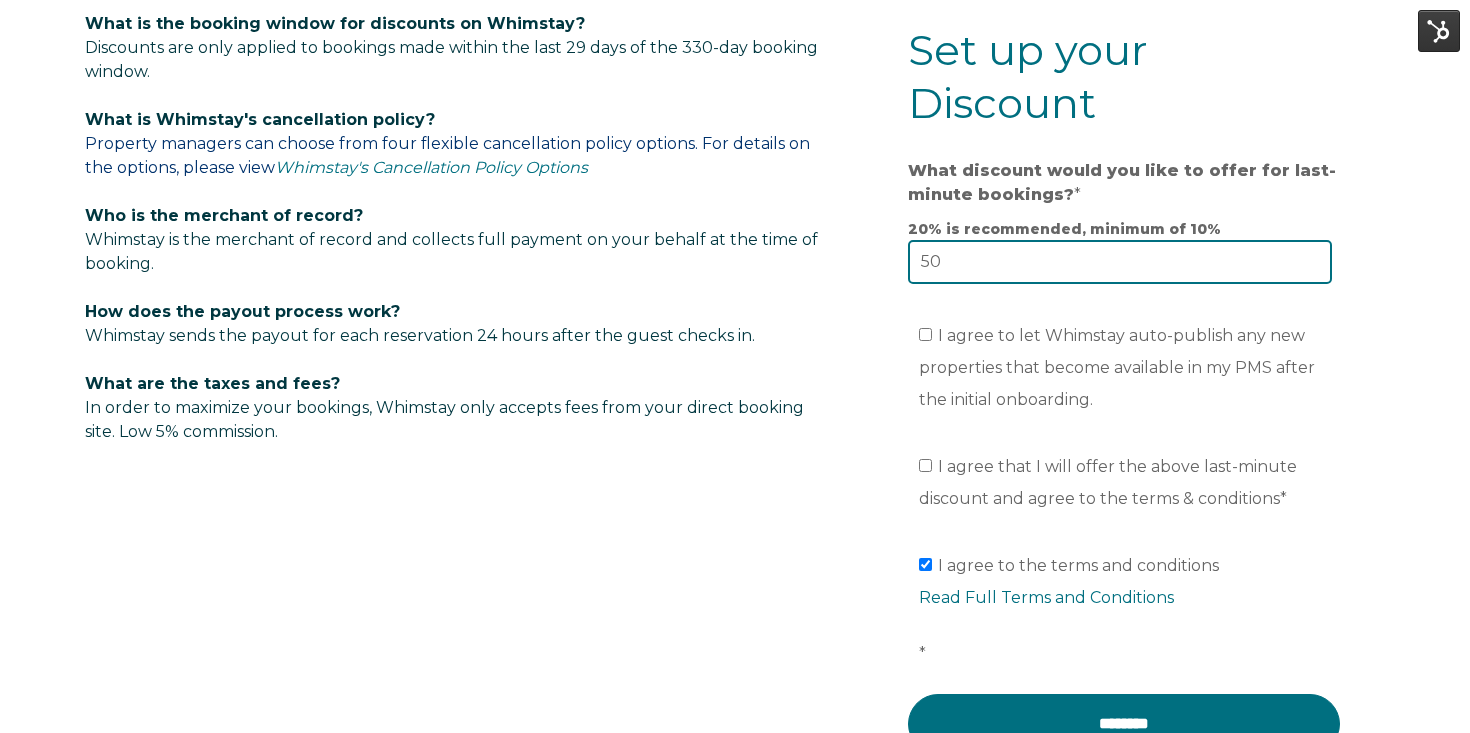 type on "••" 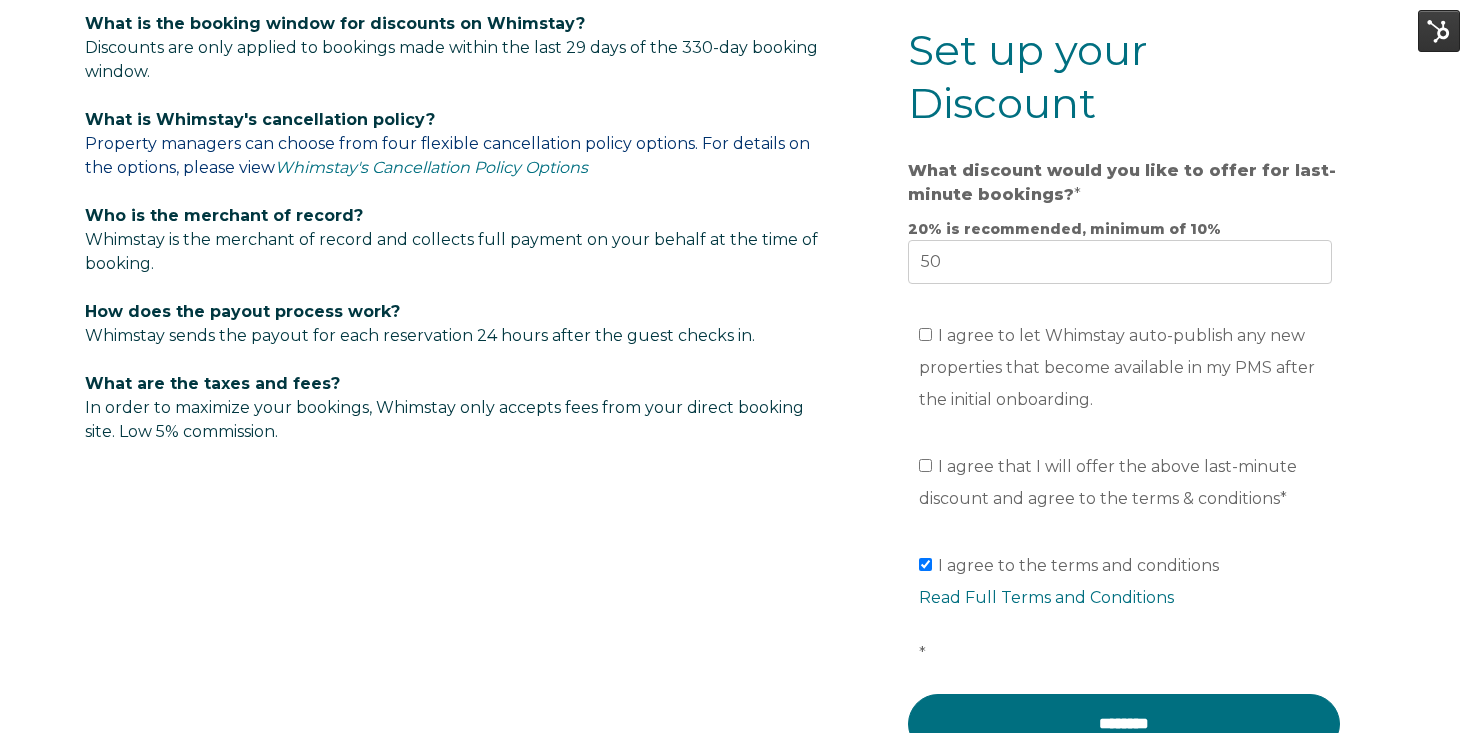 click on "••••••• •••• • •••• •••• ••• ••• ••••• • ••• •• ••••••• •••••••• • •••••• •••••• •••••• •••••••• •••••••••• ••••• •••••••••• •••••• ••••••• •••••• •••••••• ••••••••• ••••••• ••••••• ••••••••••••••• •••••••• ••• •• •• ••• •••••• ••••••• •••••••••••• ••••••• •••••••••• ••••• ••••• •••• • ••• •••• •••• • ••••• ••••• • •••••••••••••••••••••• •••••• ••••• •••••• • • ••••••••••• •••••••••••••• ••••••• •••••••••• ••••••• •••••••••••• •••••••• ••••• ••••••• •••••• •••••••• ••••••• ••• ••••••• ••••••••• ••••••• •••••••••• ••••• ••••••••• ••••••• •••••••••••• •••••••••• •••••••••••• ••••••• ••••••• •••••••••••• •••••••••• •••••••••• •••••••• ••••••• •••••••••• ••••••• •••••••• •••••• ••••• ••••••• ••••••• •••••• ••••••• ••••••• •••••• ••• ••••••••••• •••••• • •••••••••••• •••••••• •••••• •••••••• ••••••• •••••• ••••• ••••••••• ••••••• •••••• ••••••• •••••• •••••••• •••••••••• ••••••• •••• ••••••• ••••••••••" at bounding box center (1124, -119) 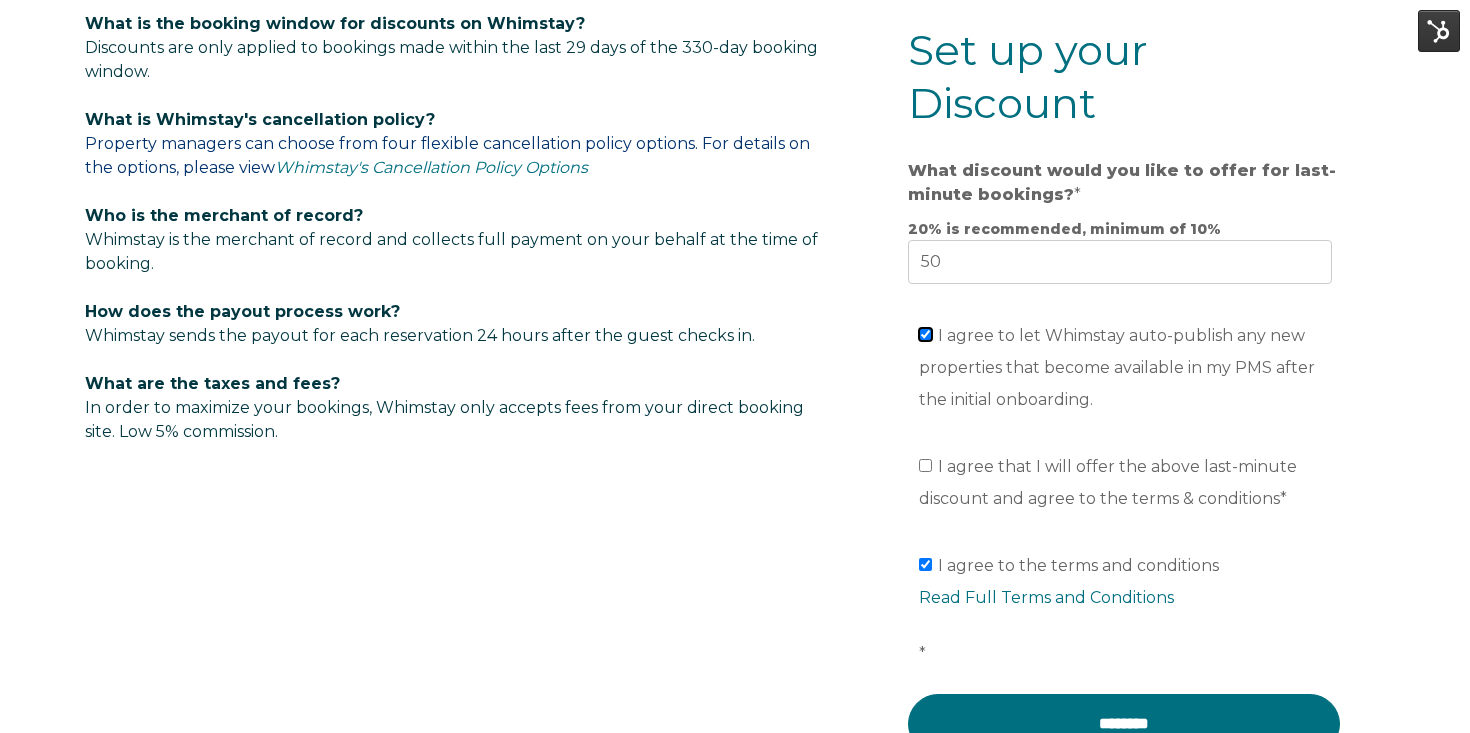 checkbox on "••••" 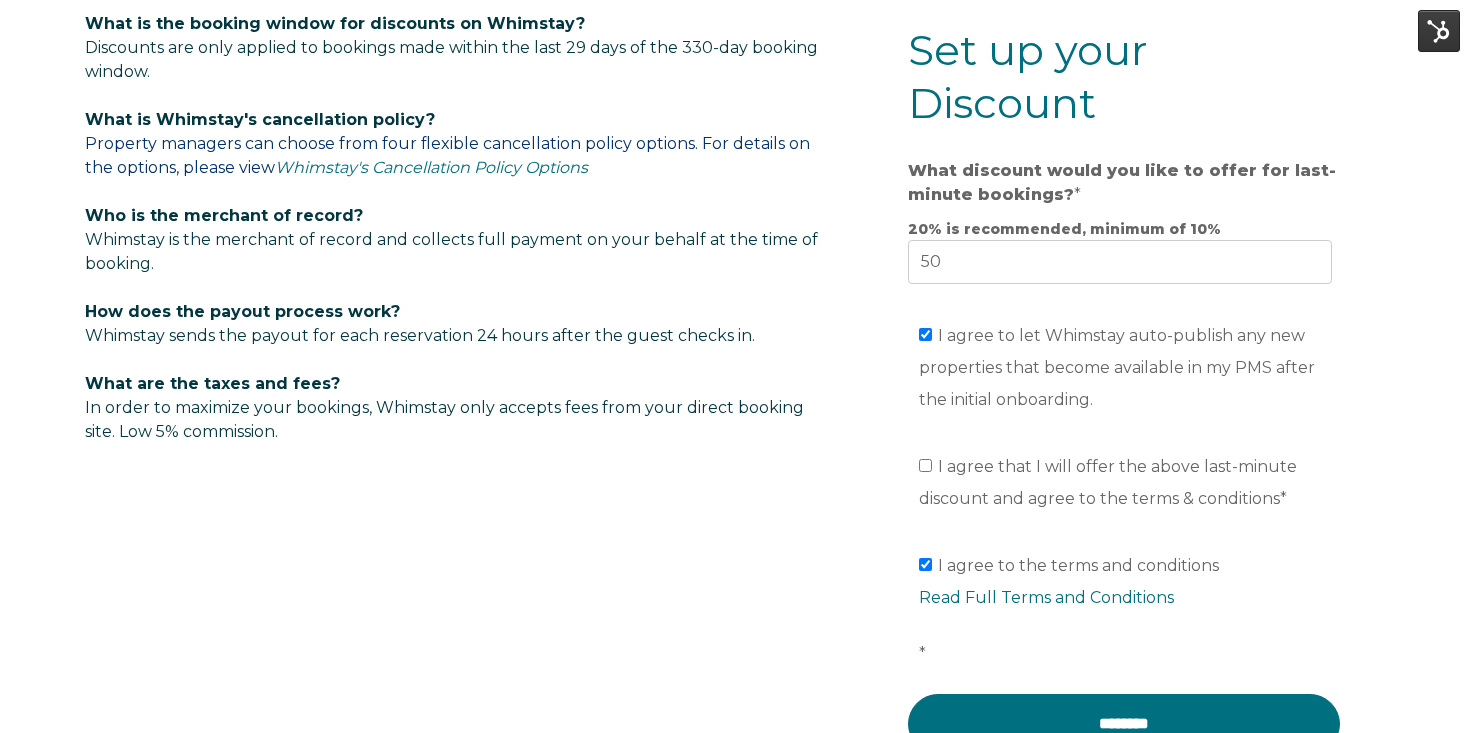 click on "• ••••• •••• • •••• ••••• ••• ••••• ••••••••••• •••••••• ••• ••••• •• ••• ••••• • •••••••••• •" at bounding box center (1131, 358) 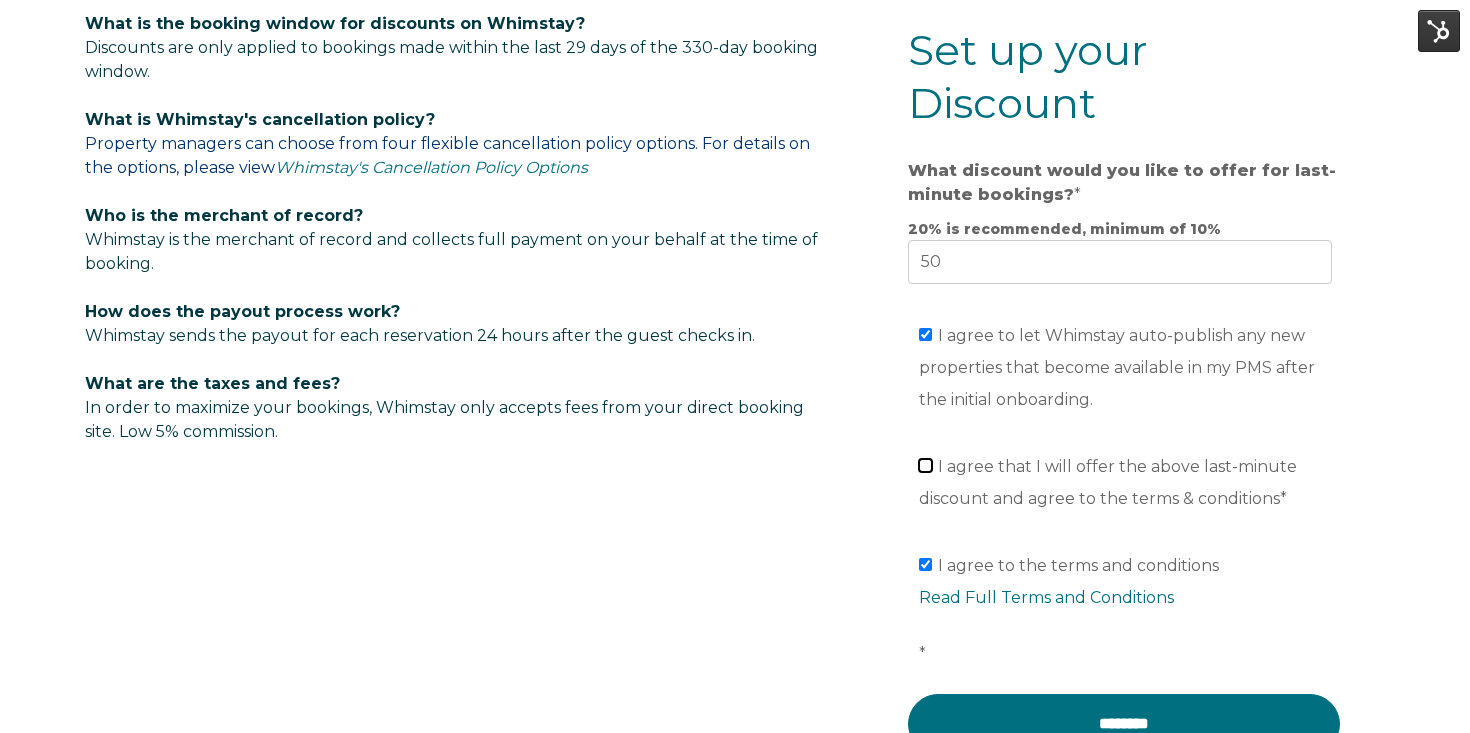 click on "• ••••• •••• • •••• ••••• ••• ••••• ••••••••••• •••••••• ••• ••••• •• ••• ••••• • •••••••••• •" at bounding box center (925, 356) 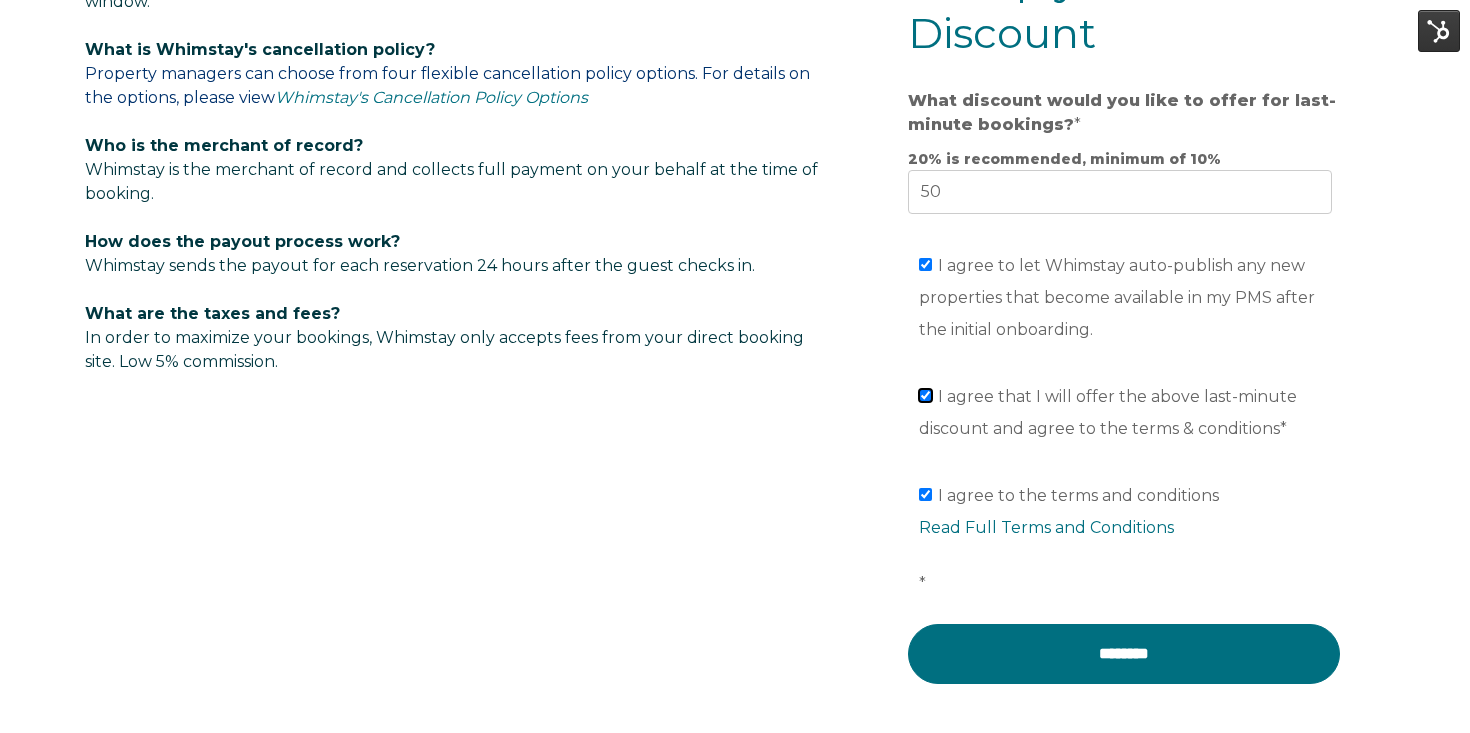 scroll, scrollTop: 1356, scrollLeft: 0, axis: vertical 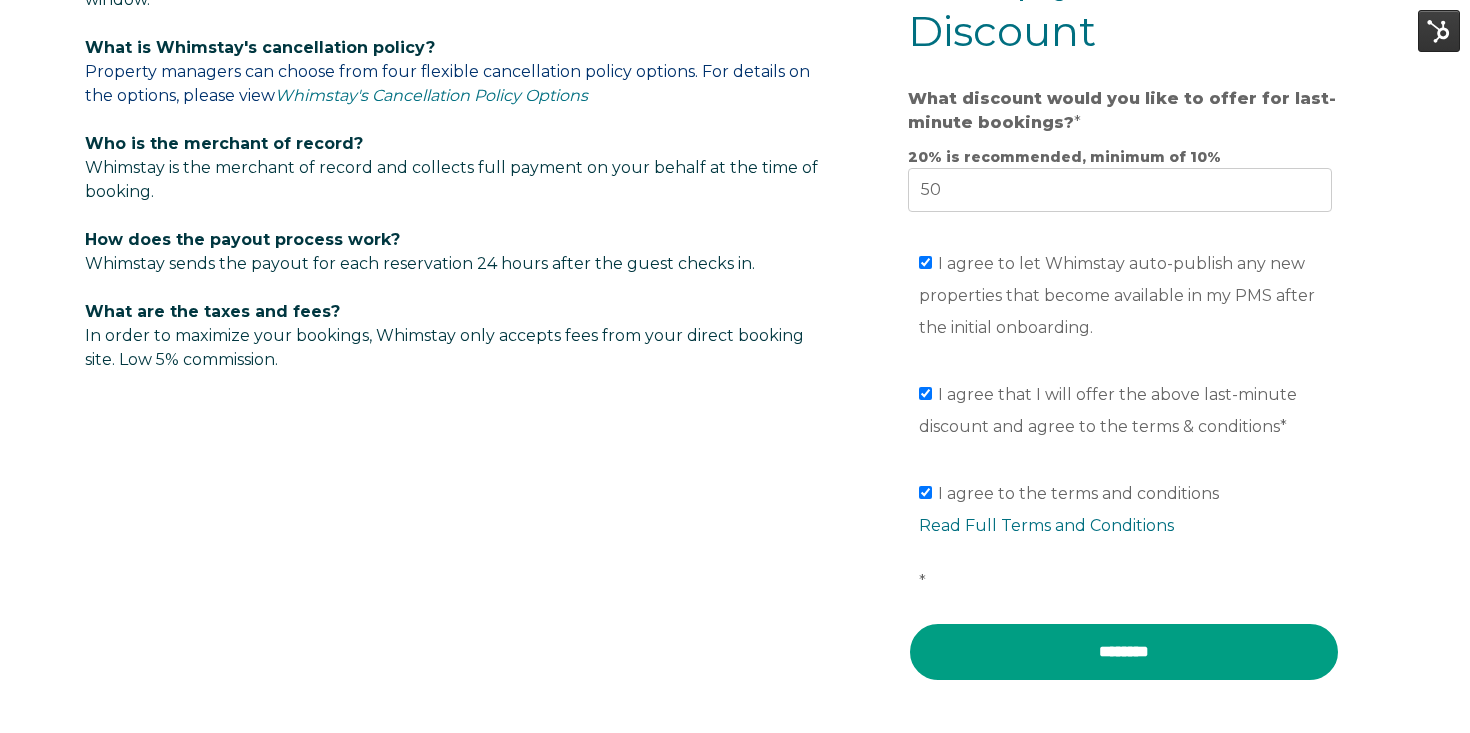 click on "••••••••" at bounding box center [1124, 511] 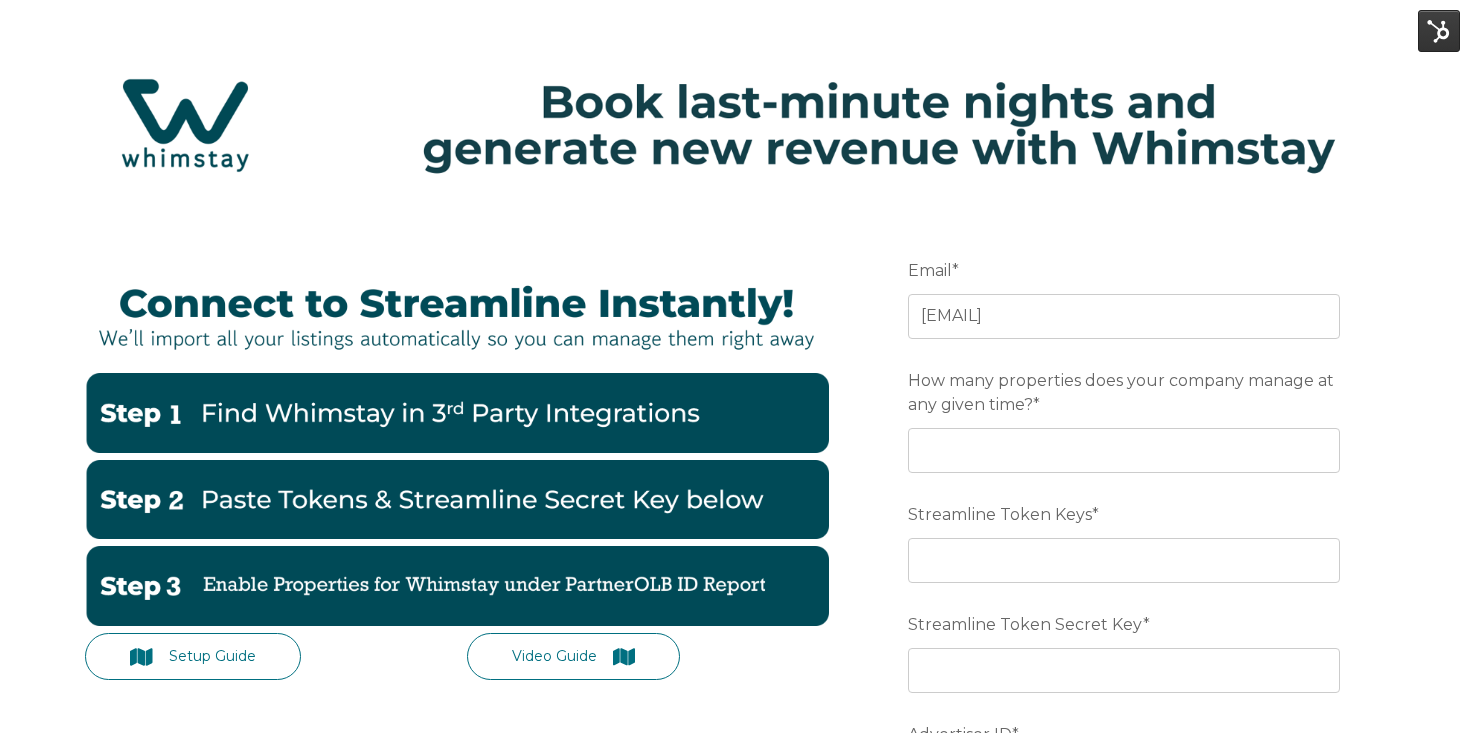 scroll, scrollTop: 0, scrollLeft: 0, axis: both 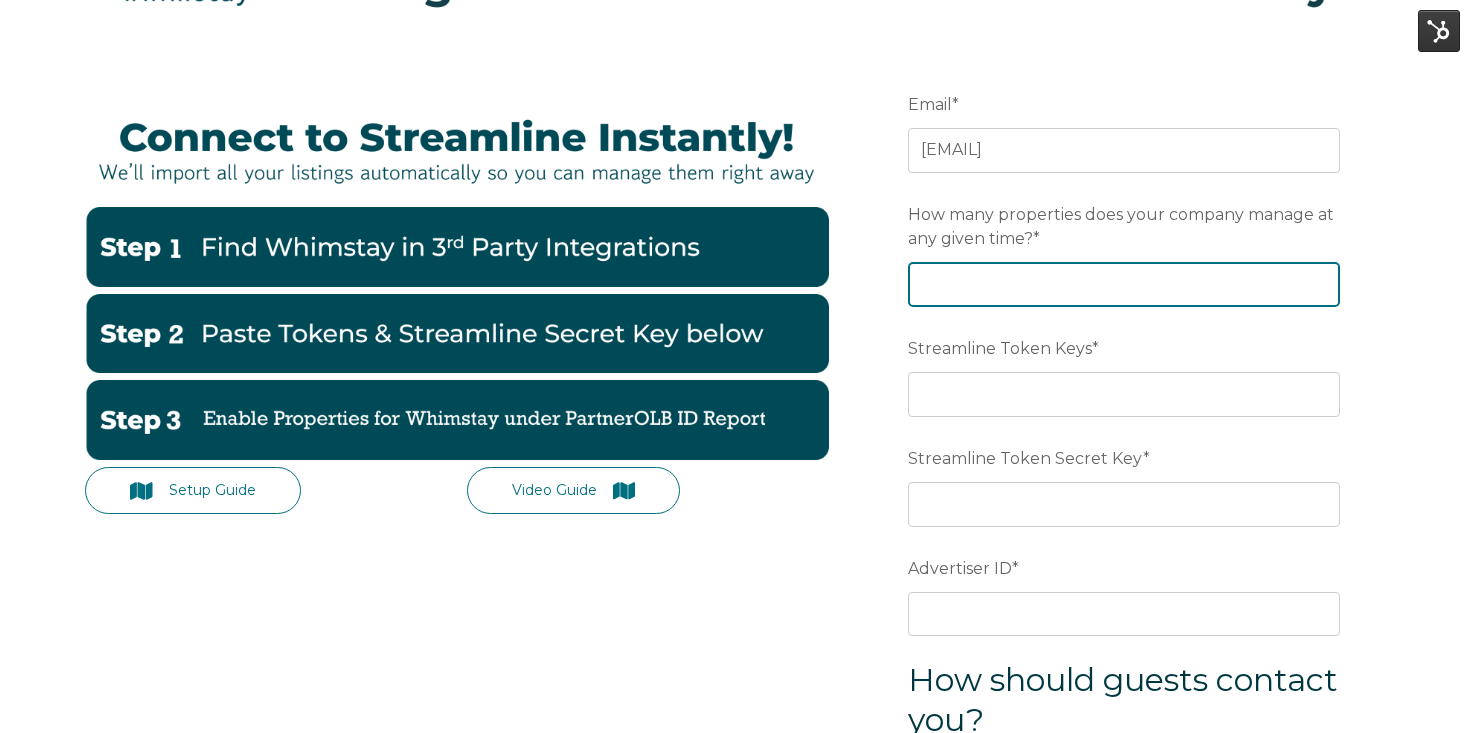 click on "How many properties does your company manage at any given time? *" at bounding box center (1124, 284) 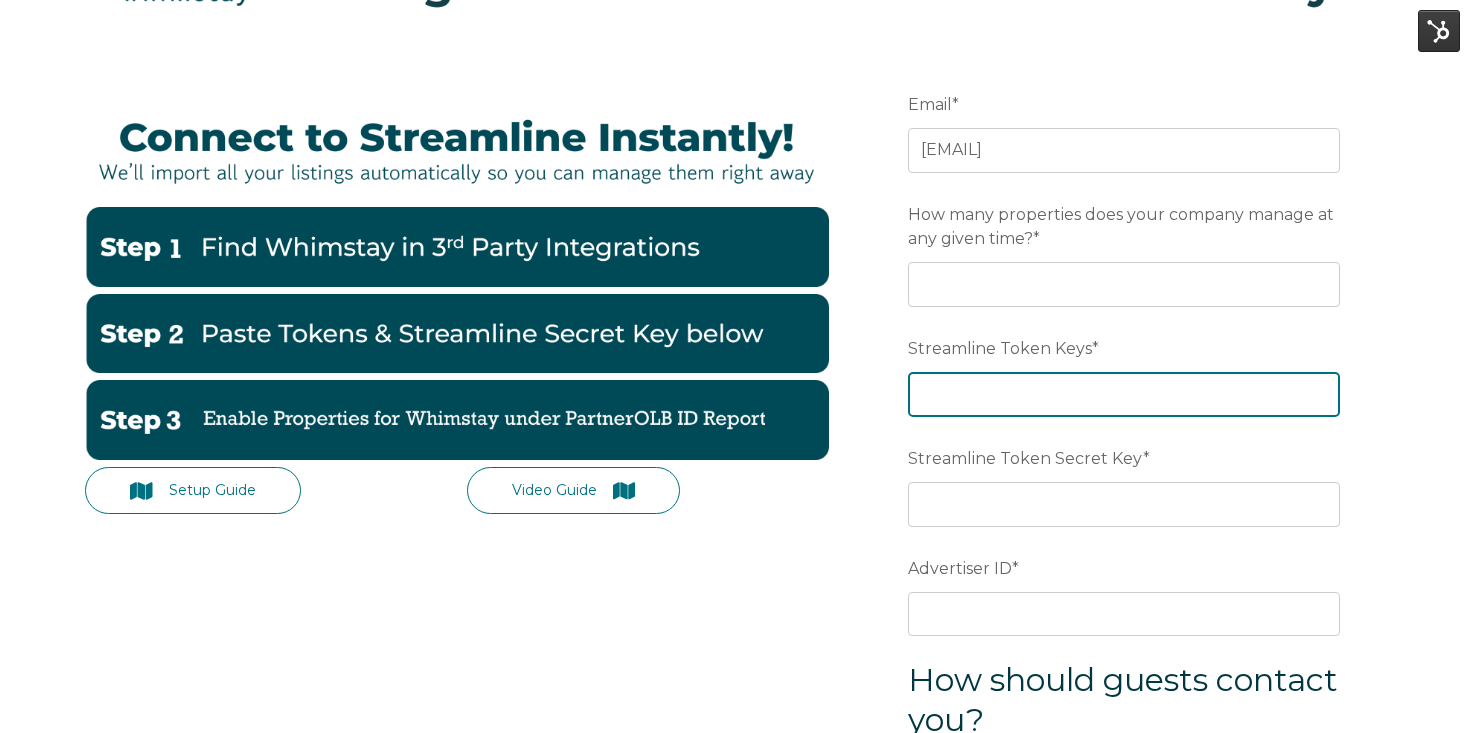 click on "Streamline Token Keys *" at bounding box center [1124, 394] 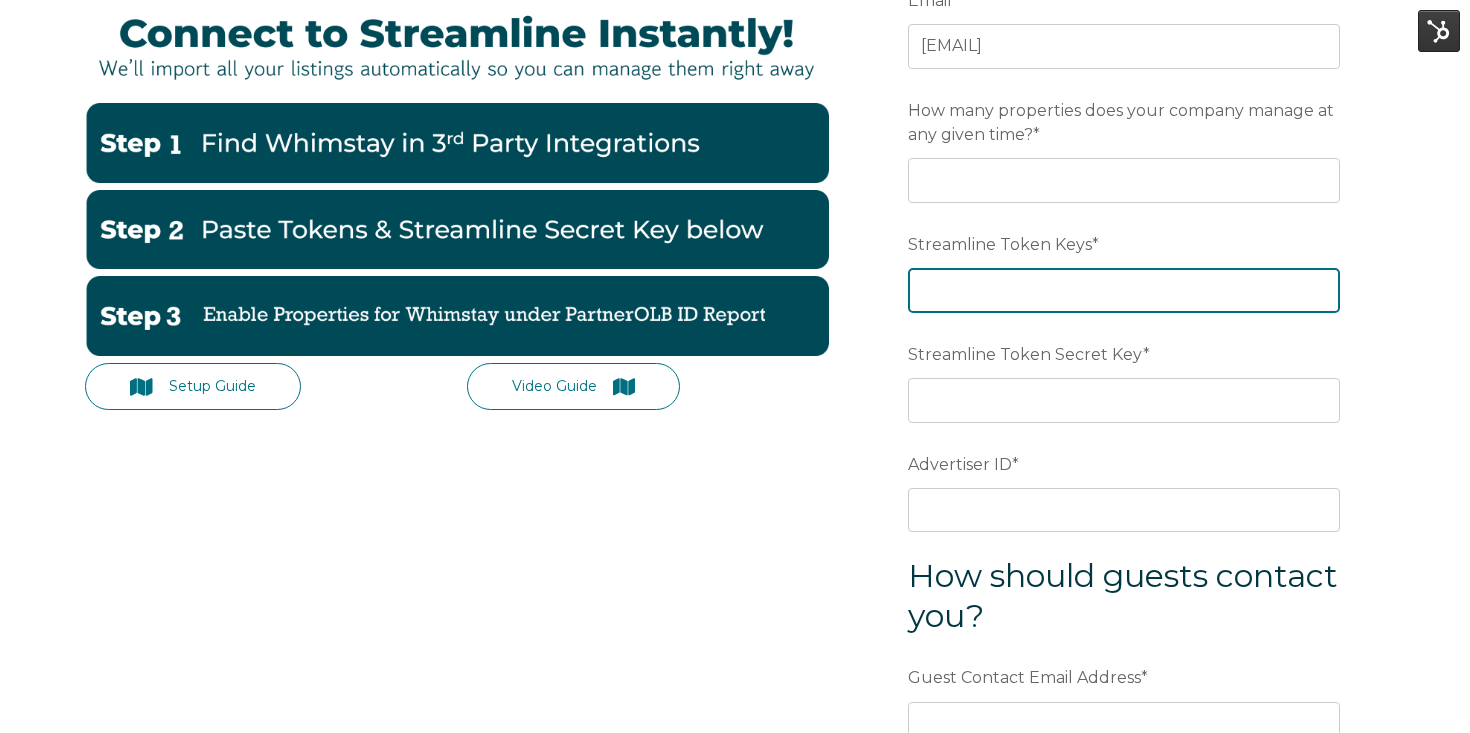 scroll, scrollTop: 271, scrollLeft: 0, axis: vertical 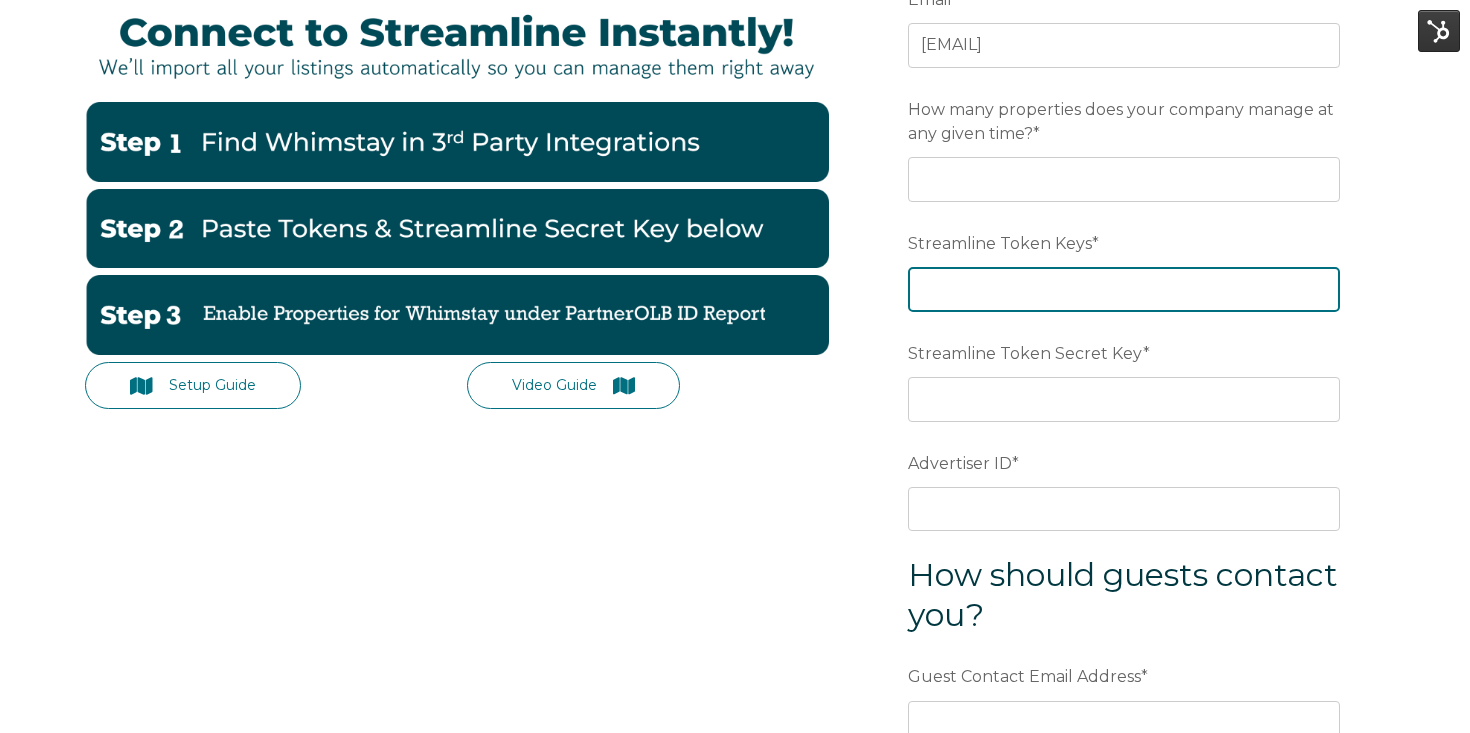 click on "Streamline Token Keys *" at bounding box center [1124, 289] 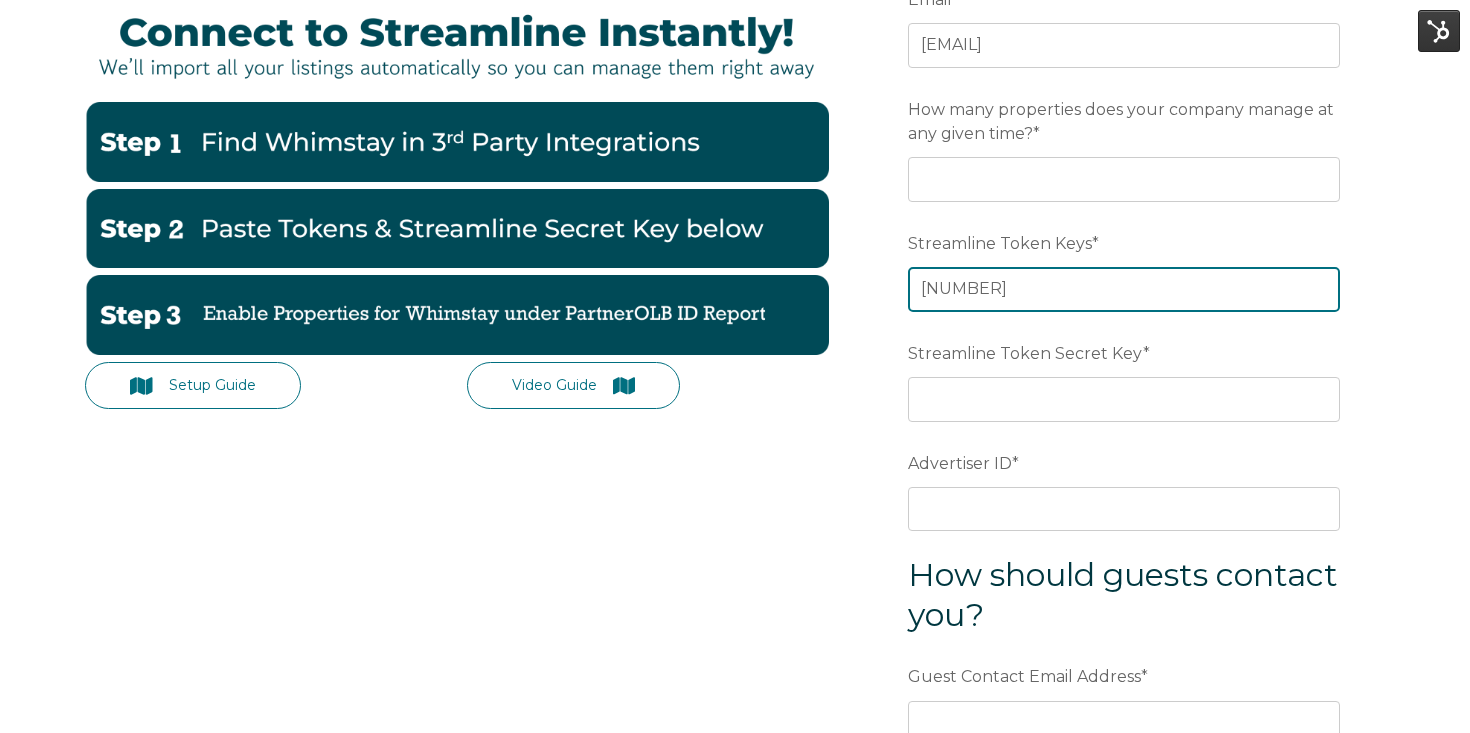 type on "432567890" 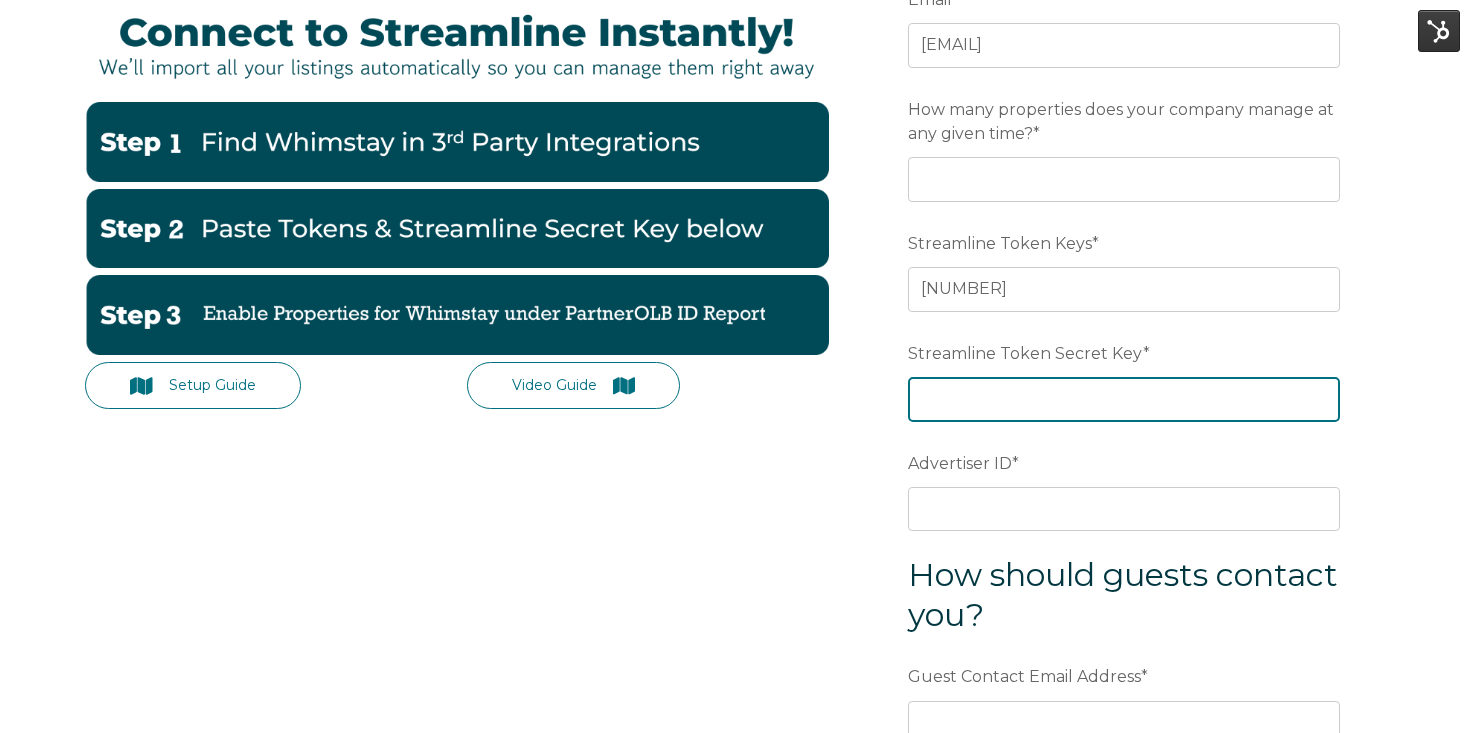 click on "Streamline Token Secret Key *" at bounding box center (1124, 399) 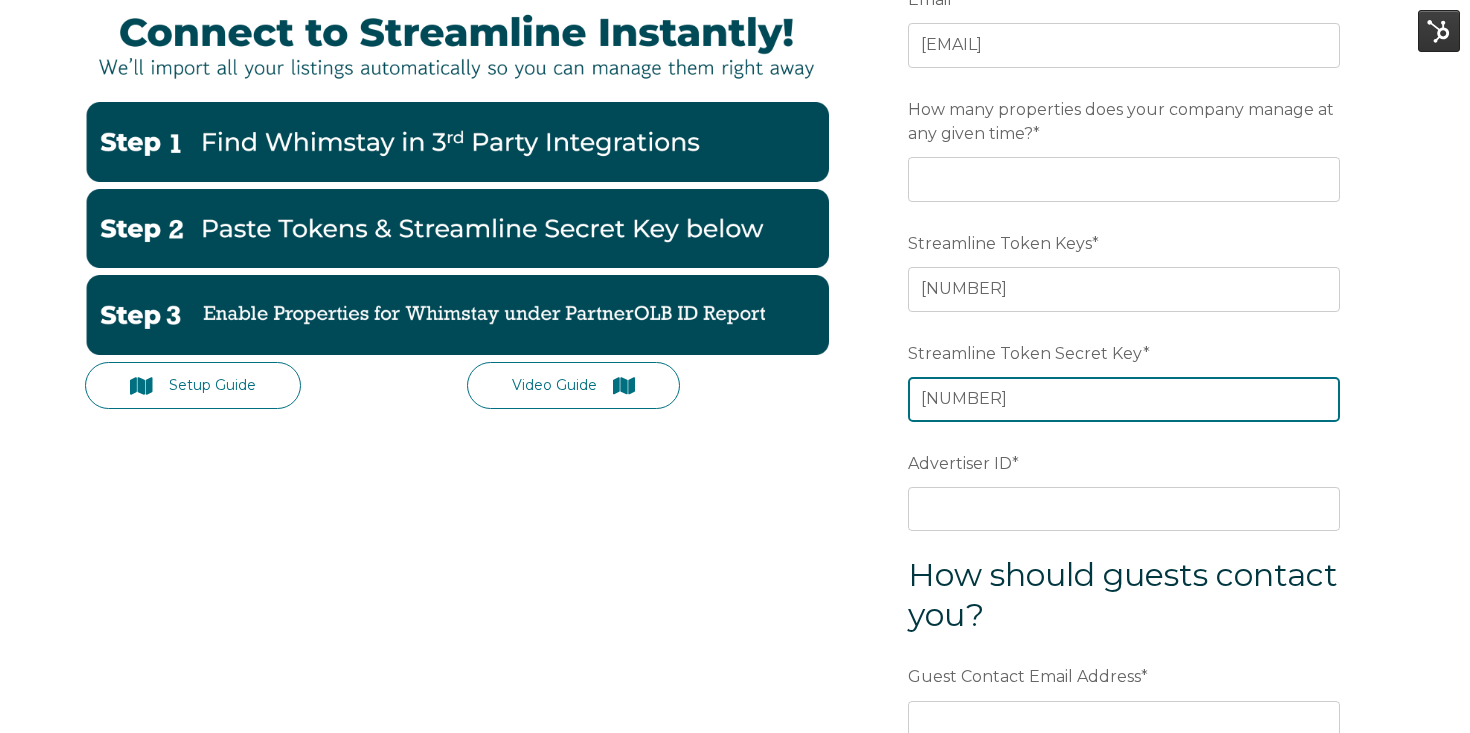 type on "09876543" 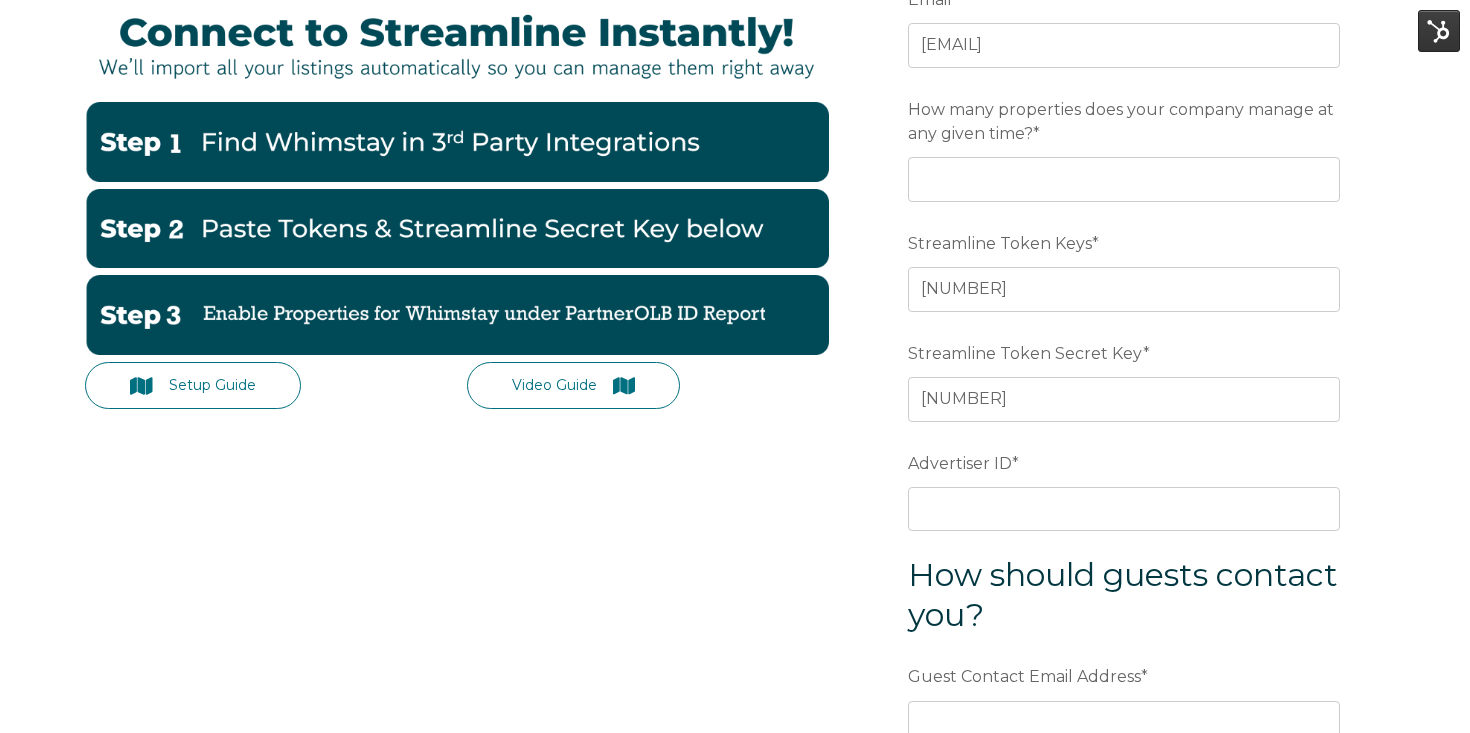 click on "**********" at bounding box center (1124, 473) 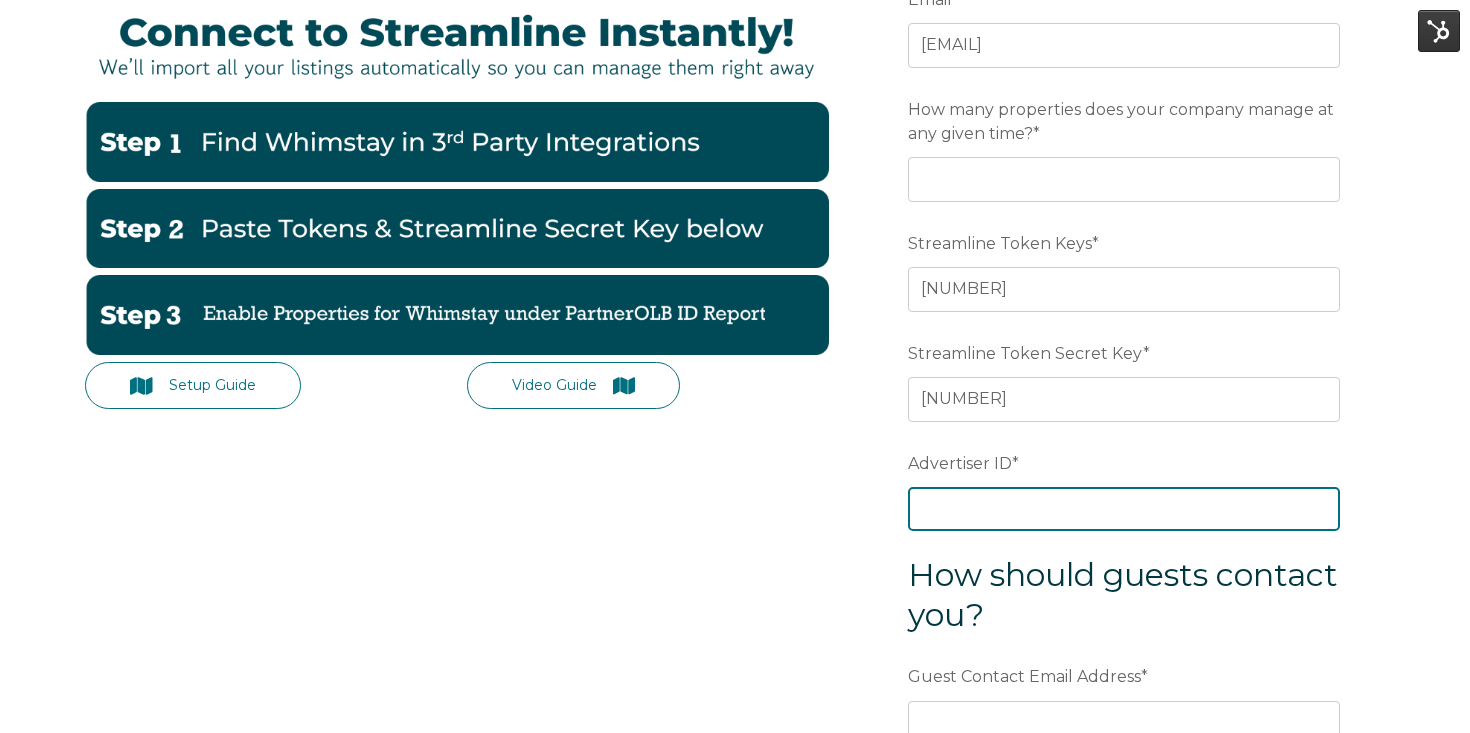 click on "Advertiser ID *" at bounding box center (1124, 509) 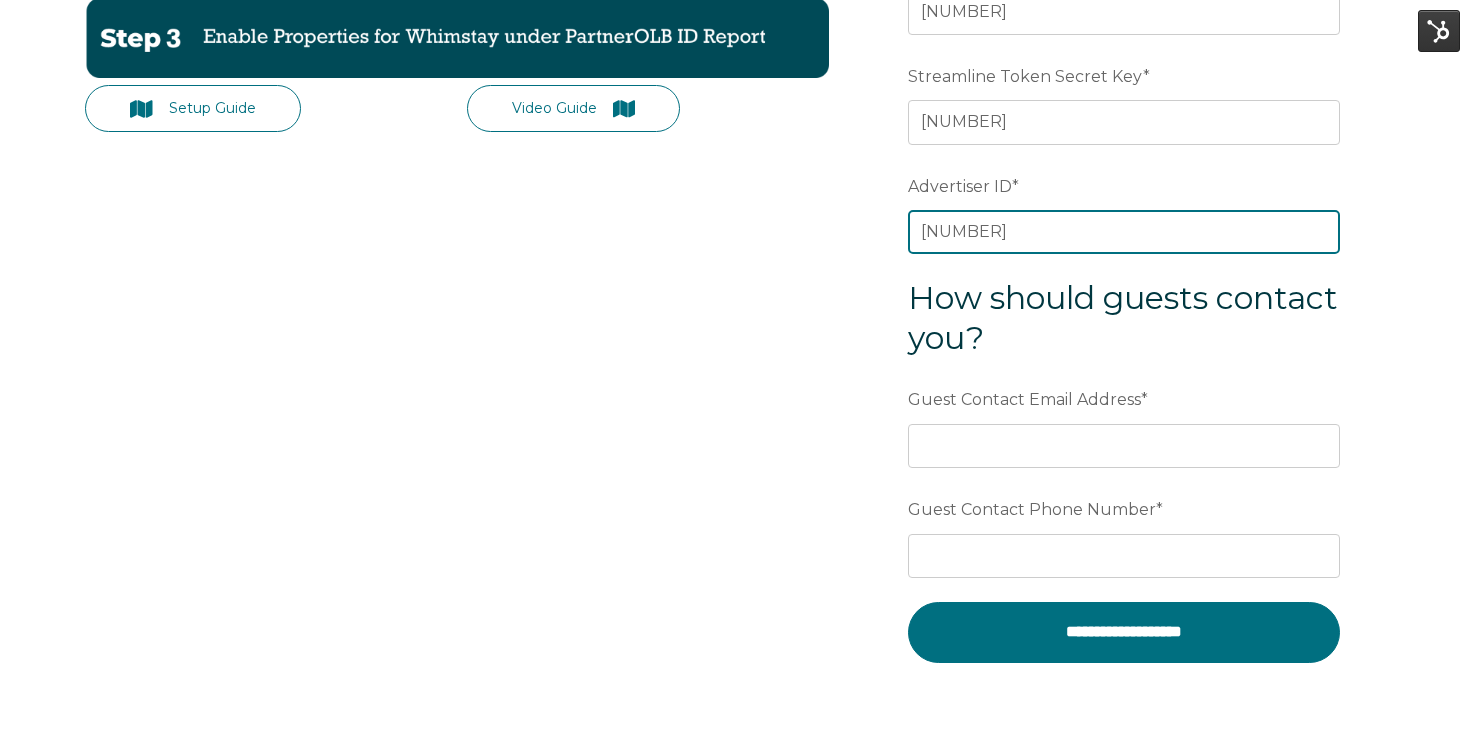 scroll, scrollTop: 553, scrollLeft: 0, axis: vertical 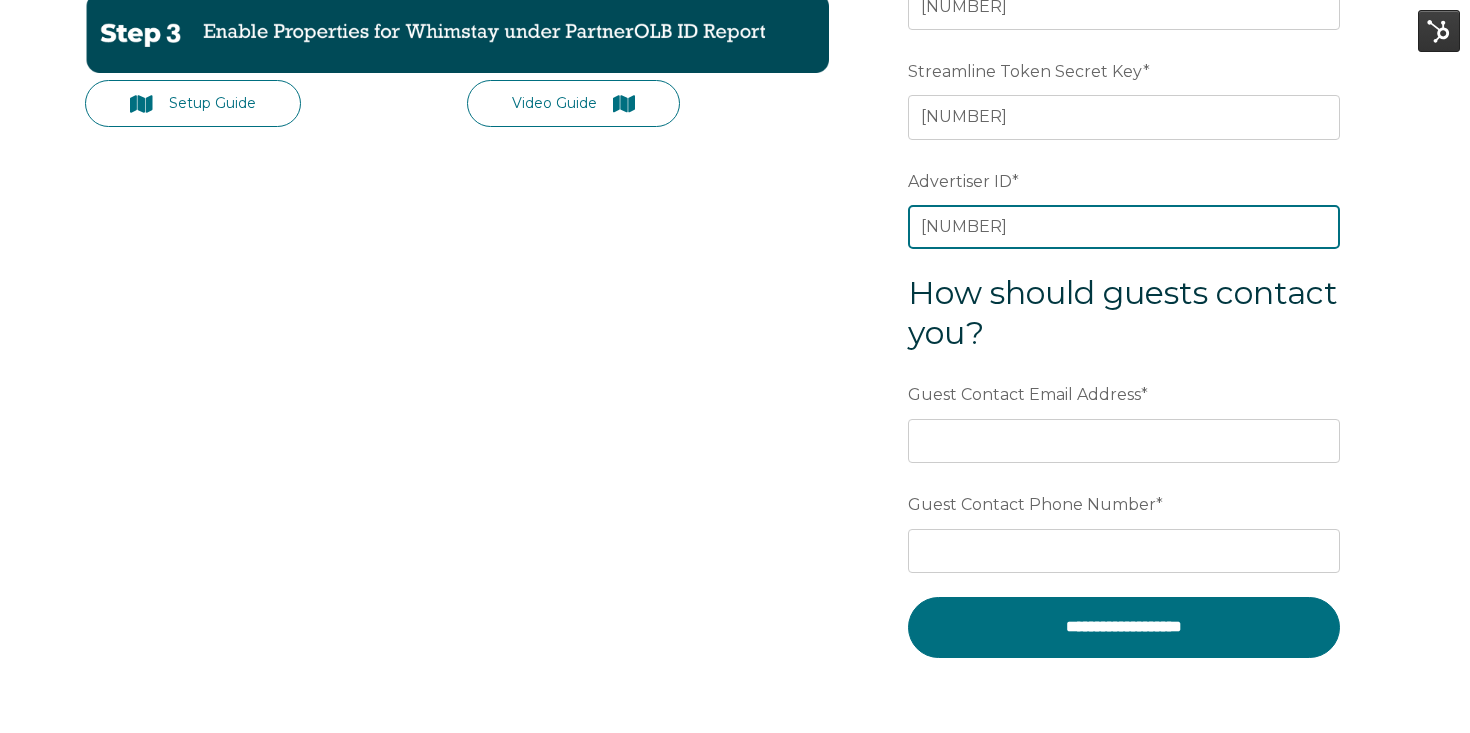 type on "26746812674" 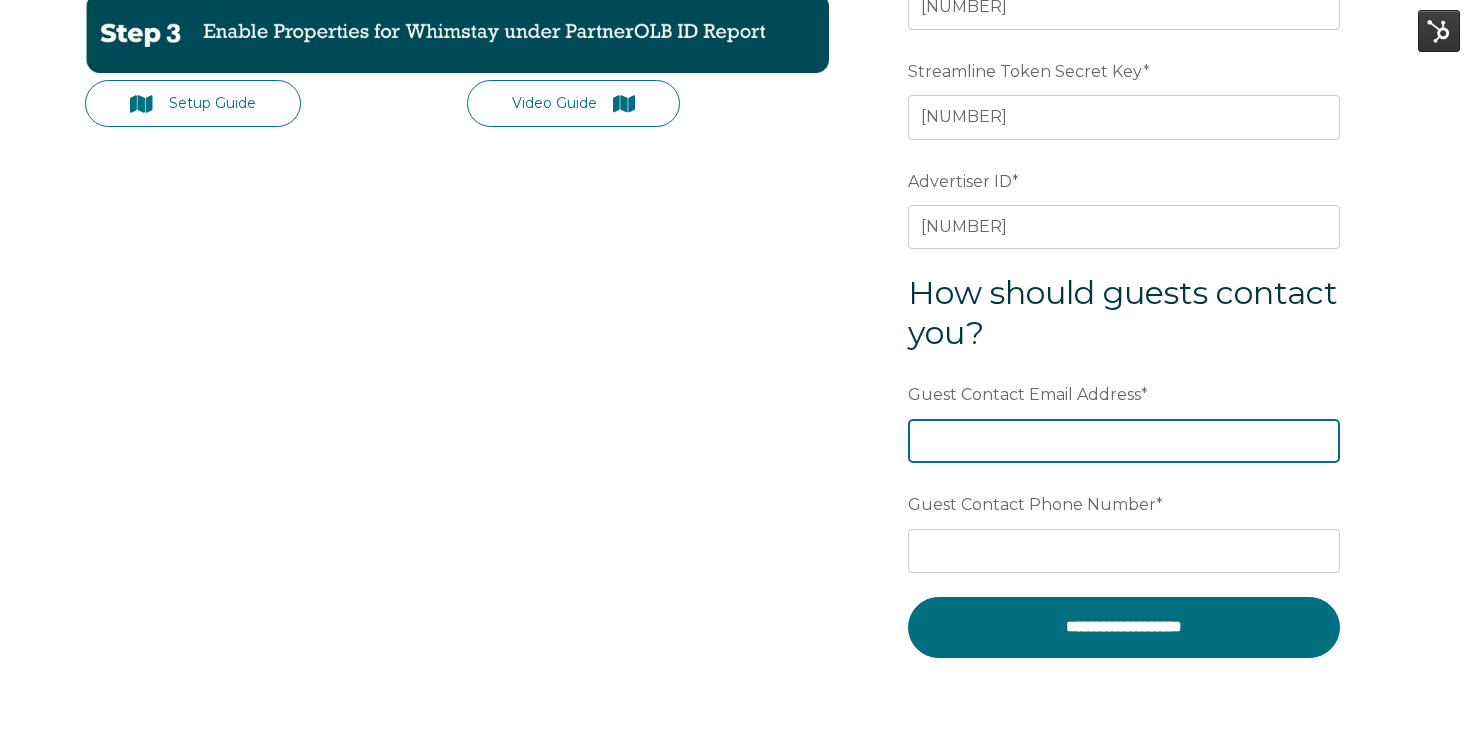 click on "Guest Contact Email Address *" at bounding box center [1124, 441] 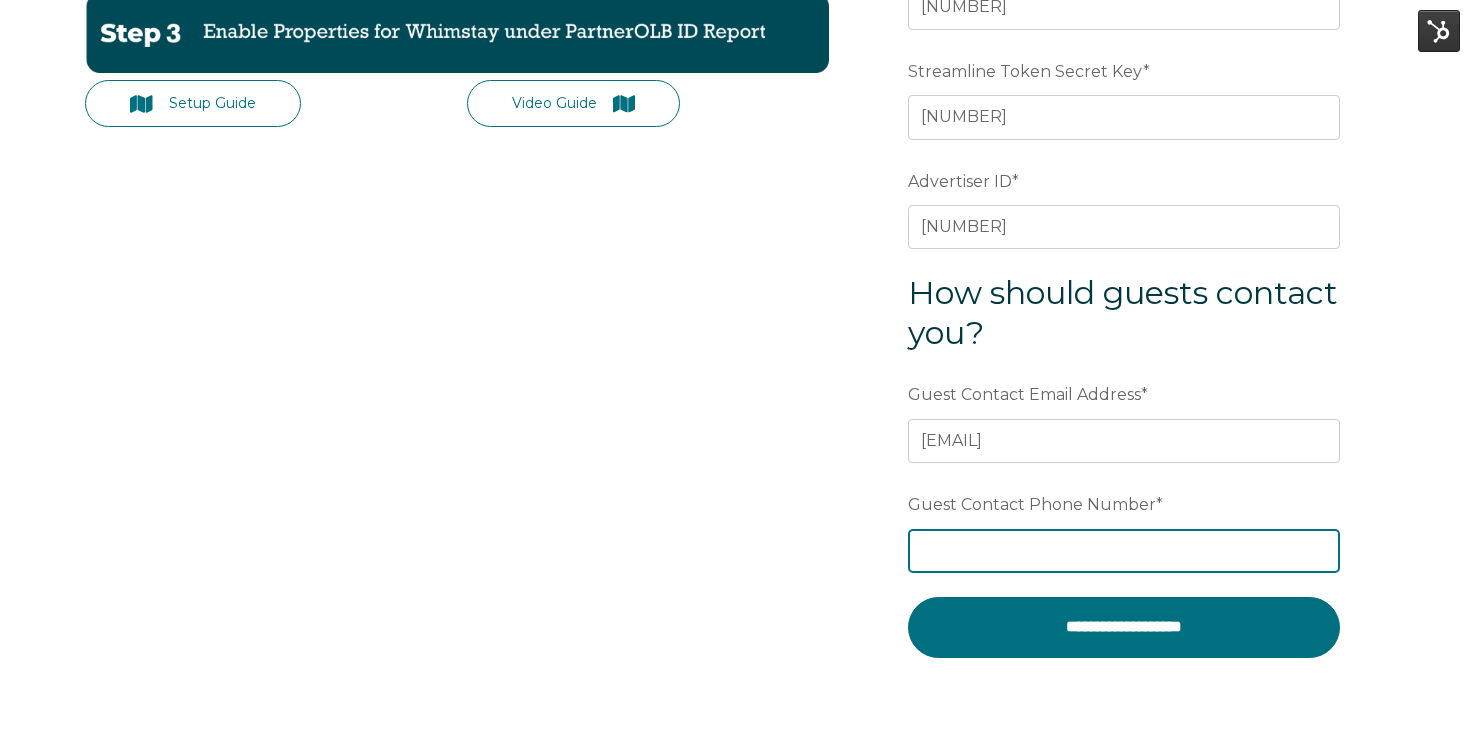 click on "Guest Contact Phone Number *" at bounding box center [1124, 551] 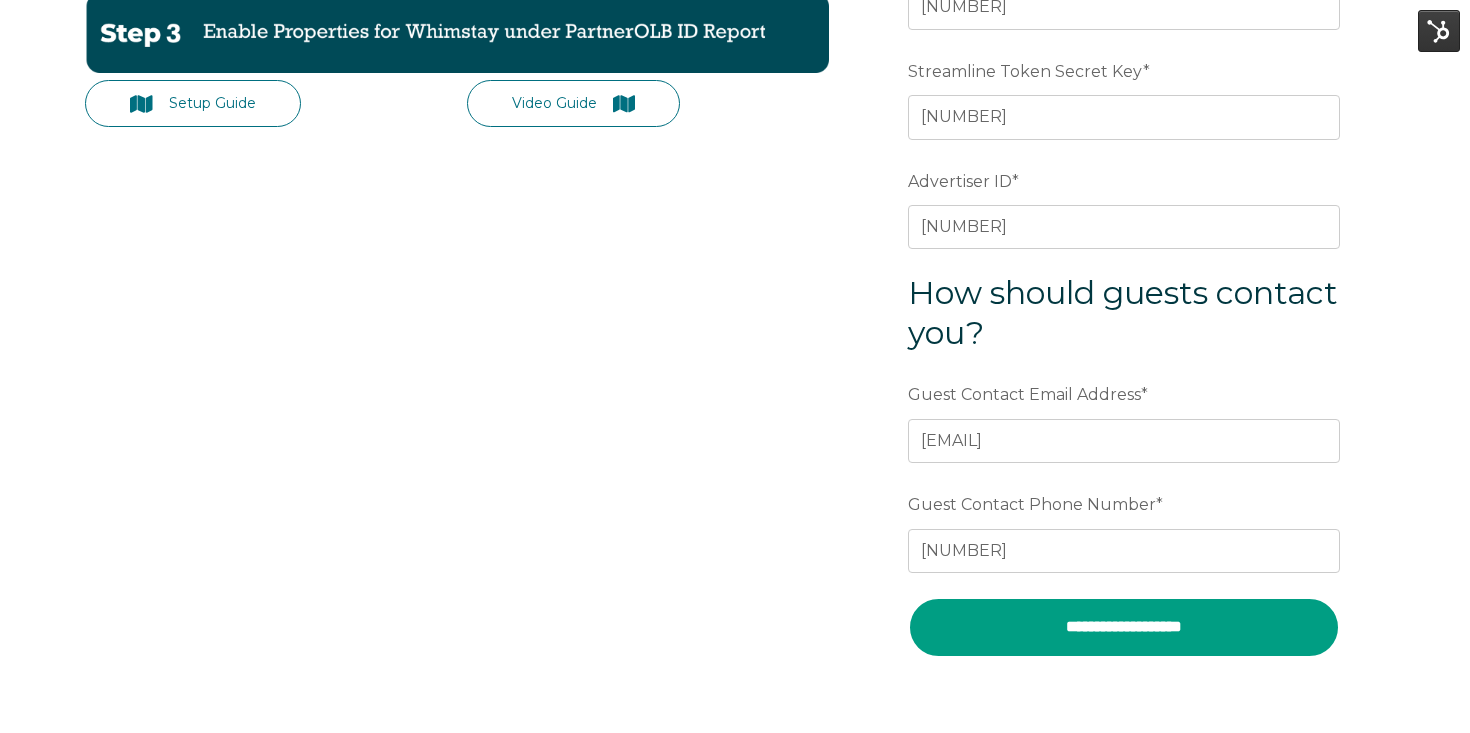 click on "**********" at bounding box center (1124, 627) 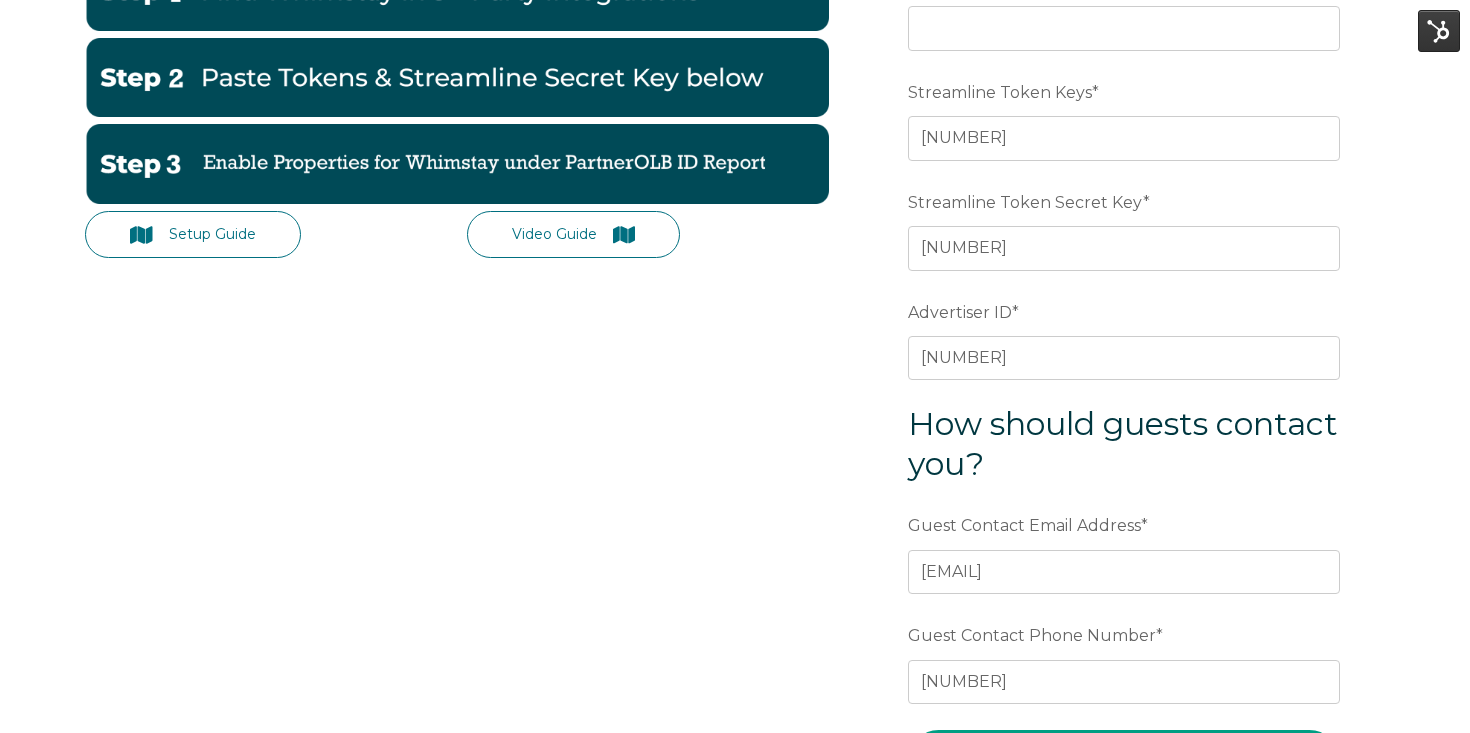 scroll, scrollTop: 394, scrollLeft: 0, axis: vertical 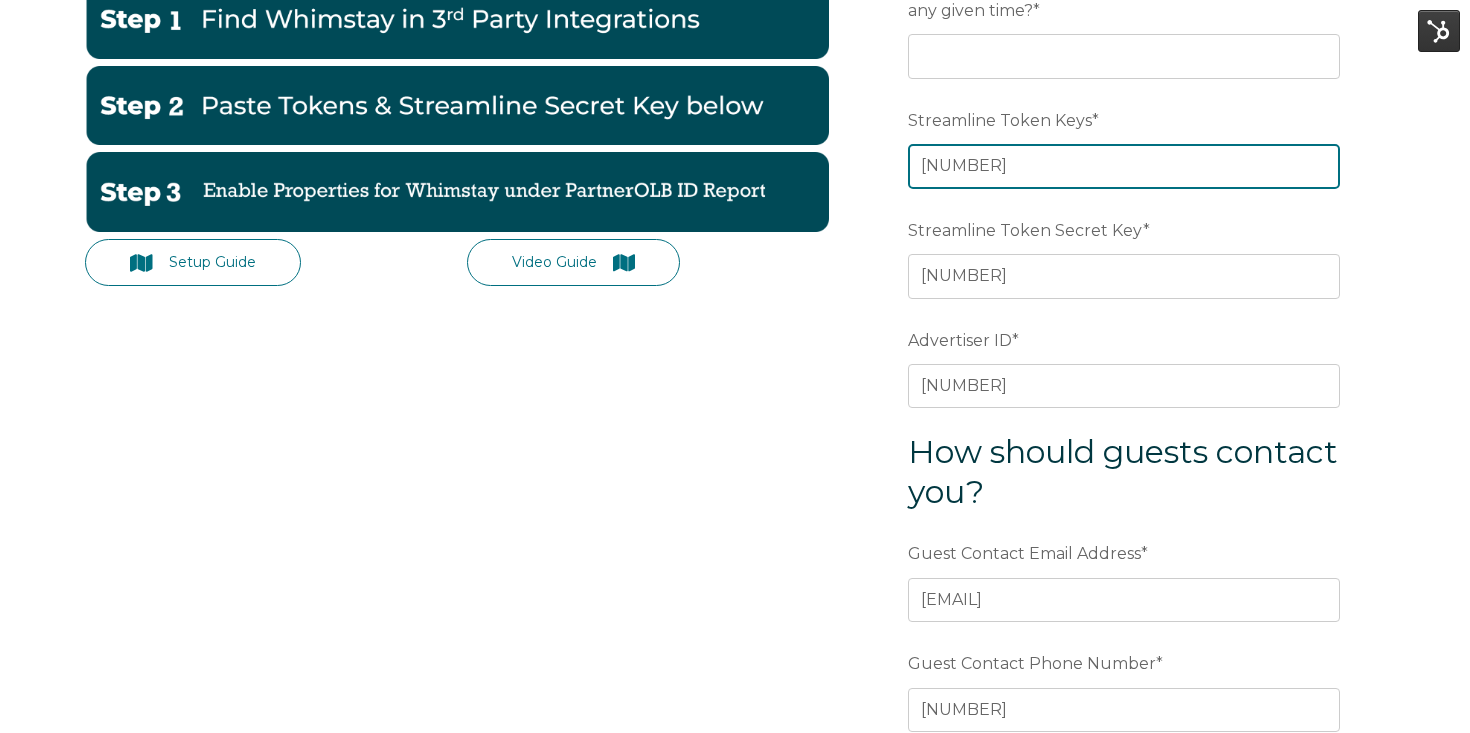 click on "432567890" at bounding box center [1124, 166] 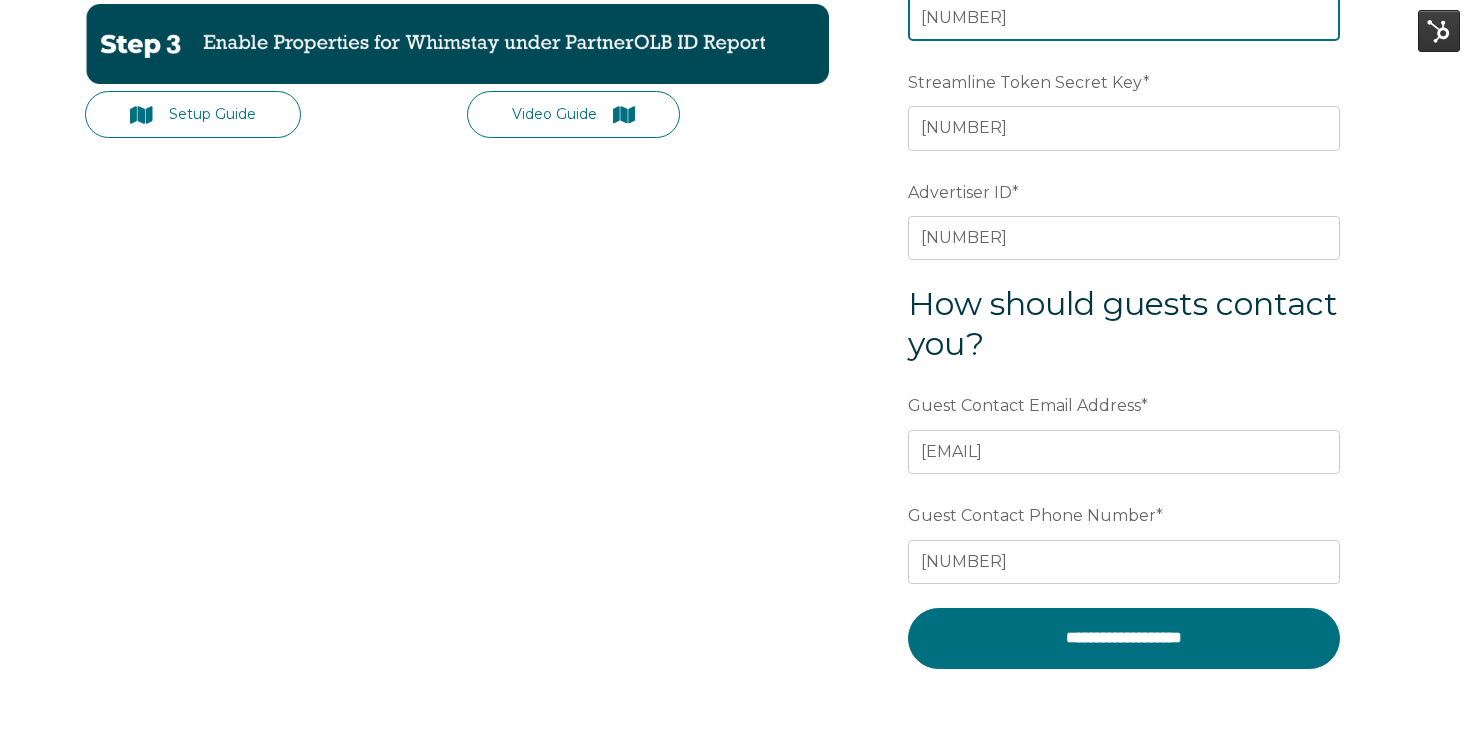 scroll, scrollTop: 526, scrollLeft: 0, axis: vertical 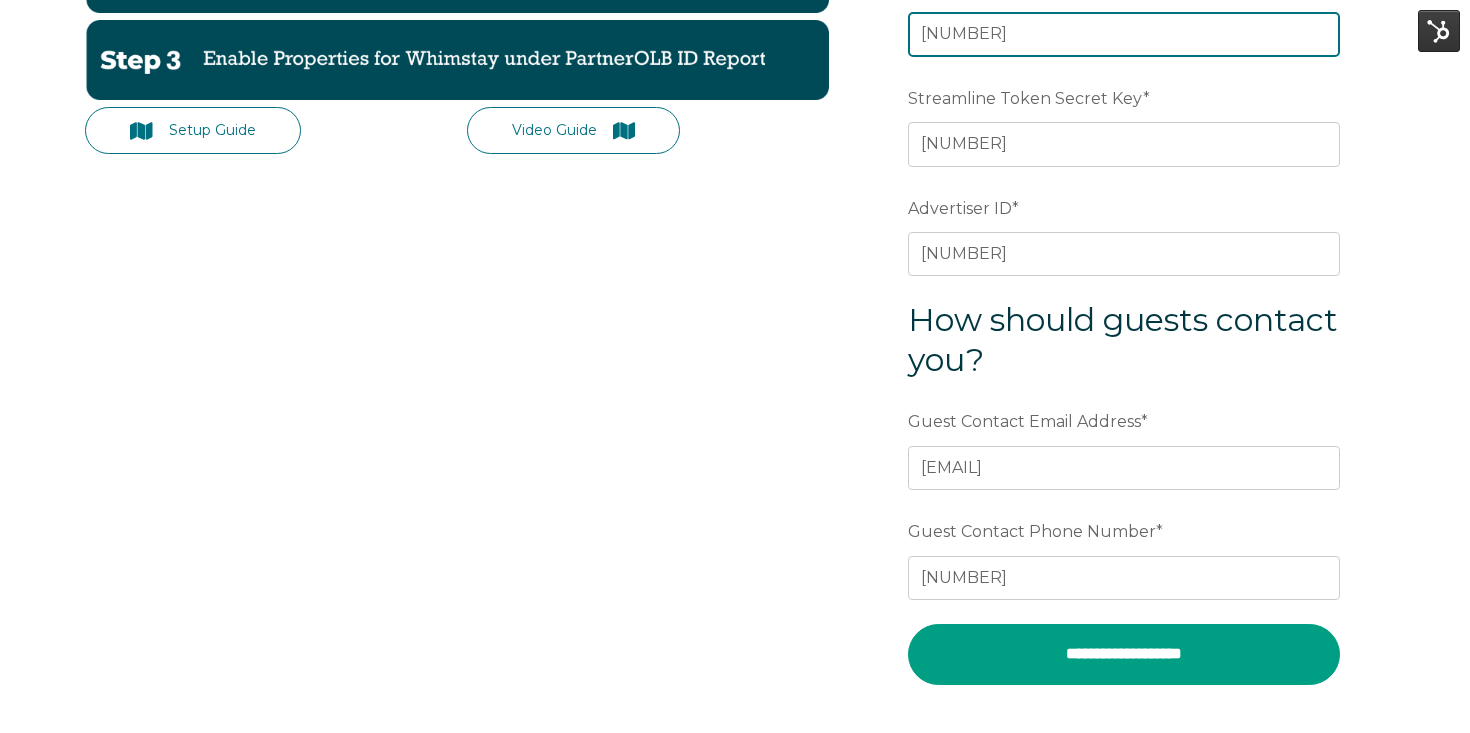 type on "444444" 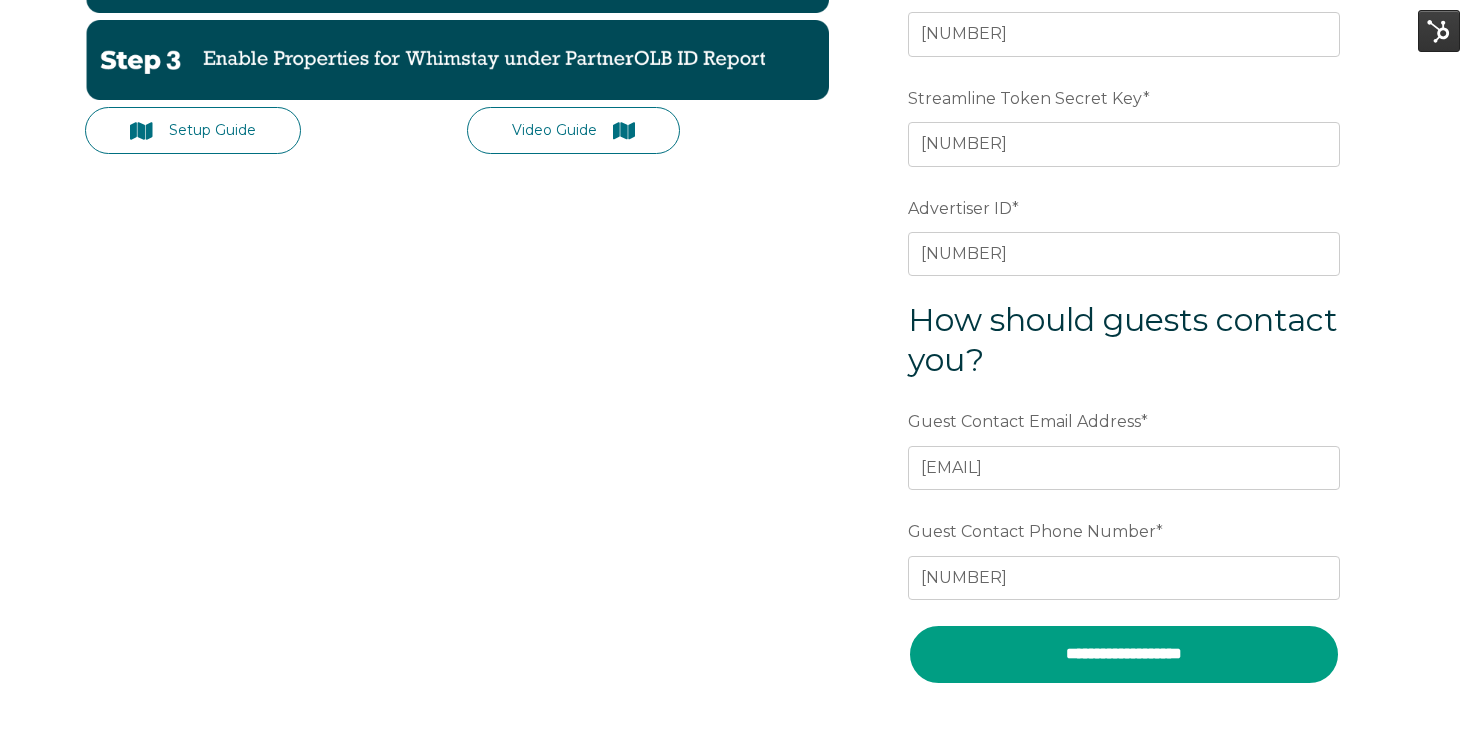 click on "**********" at bounding box center [1124, 654] 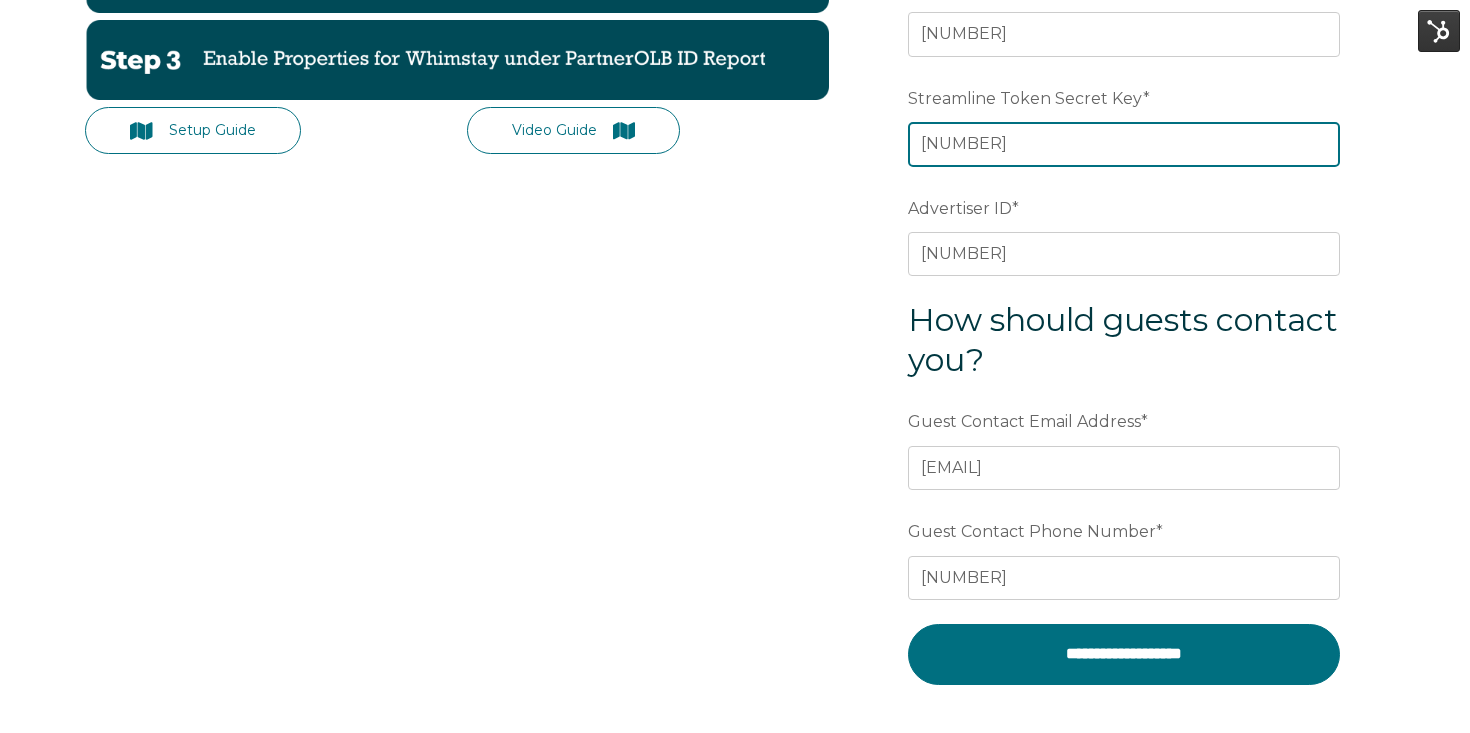 click on "09876543" at bounding box center (1124, 144) 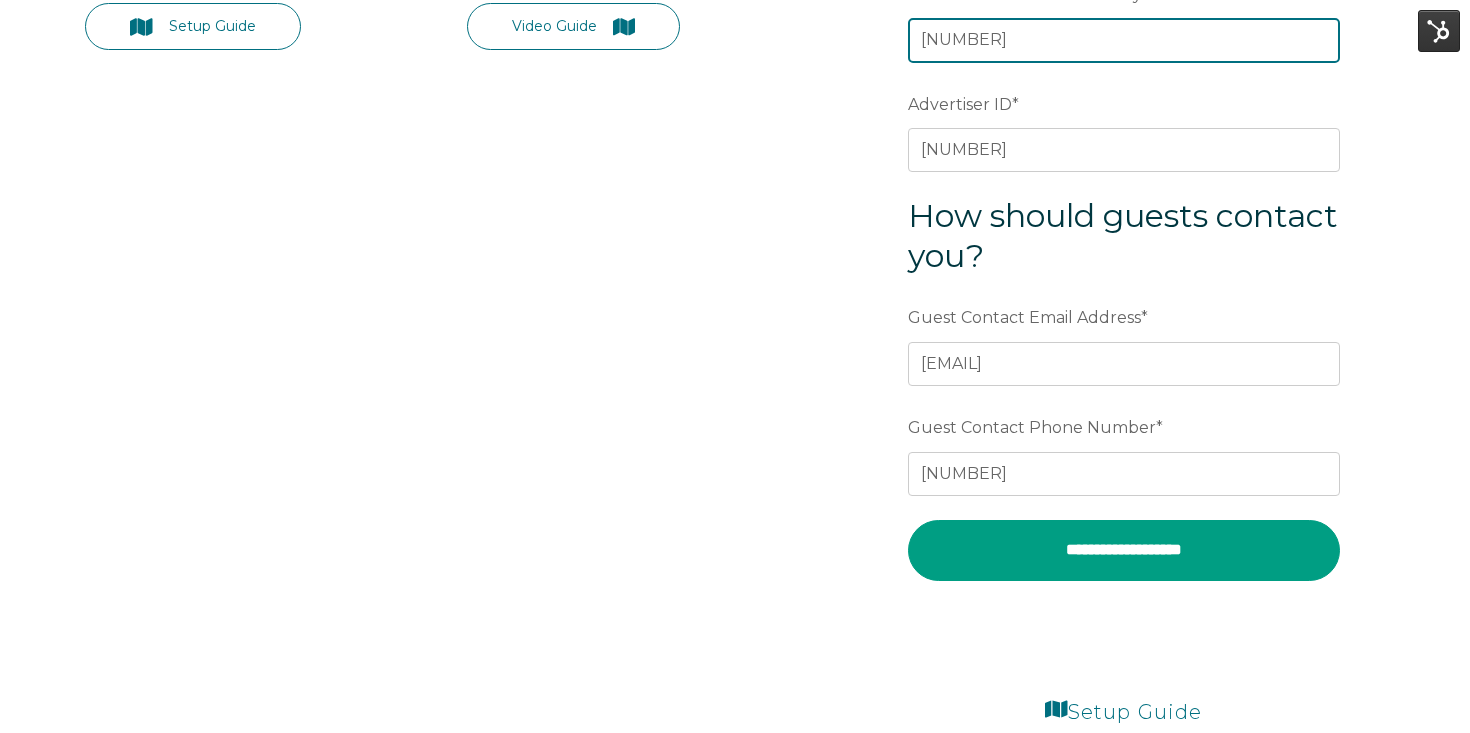 scroll, scrollTop: 653, scrollLeft: 0, axis: vertical 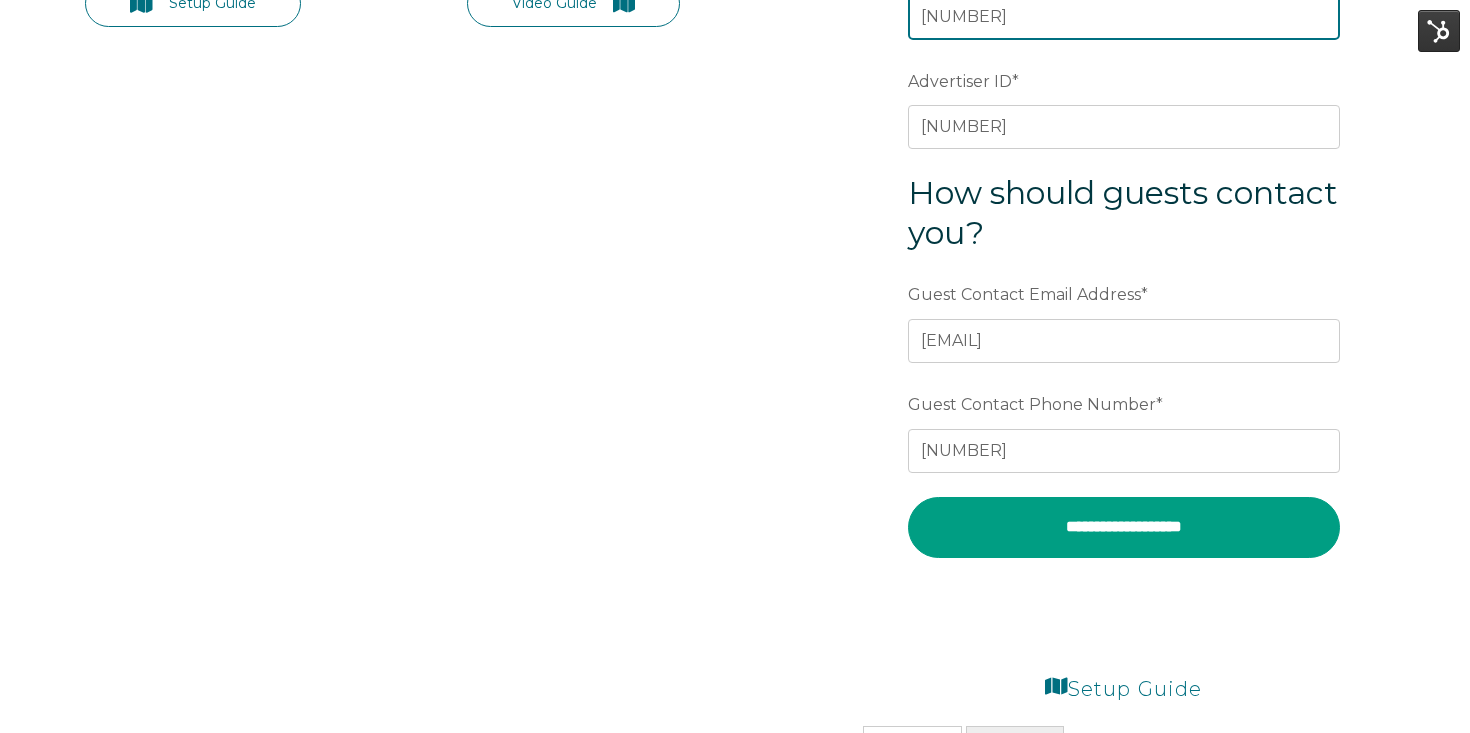 type on "0000" 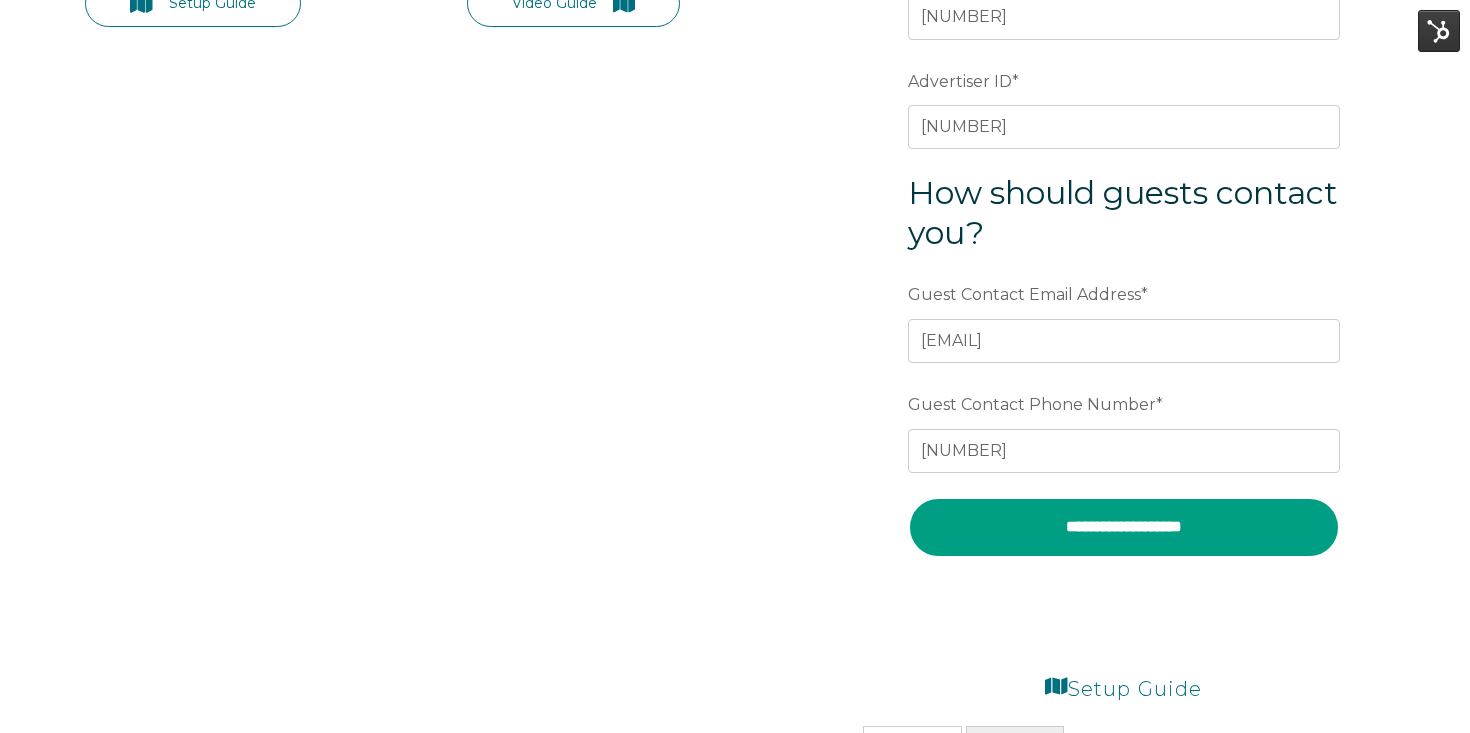 click on "**********" at bounding box center (1124, 527) 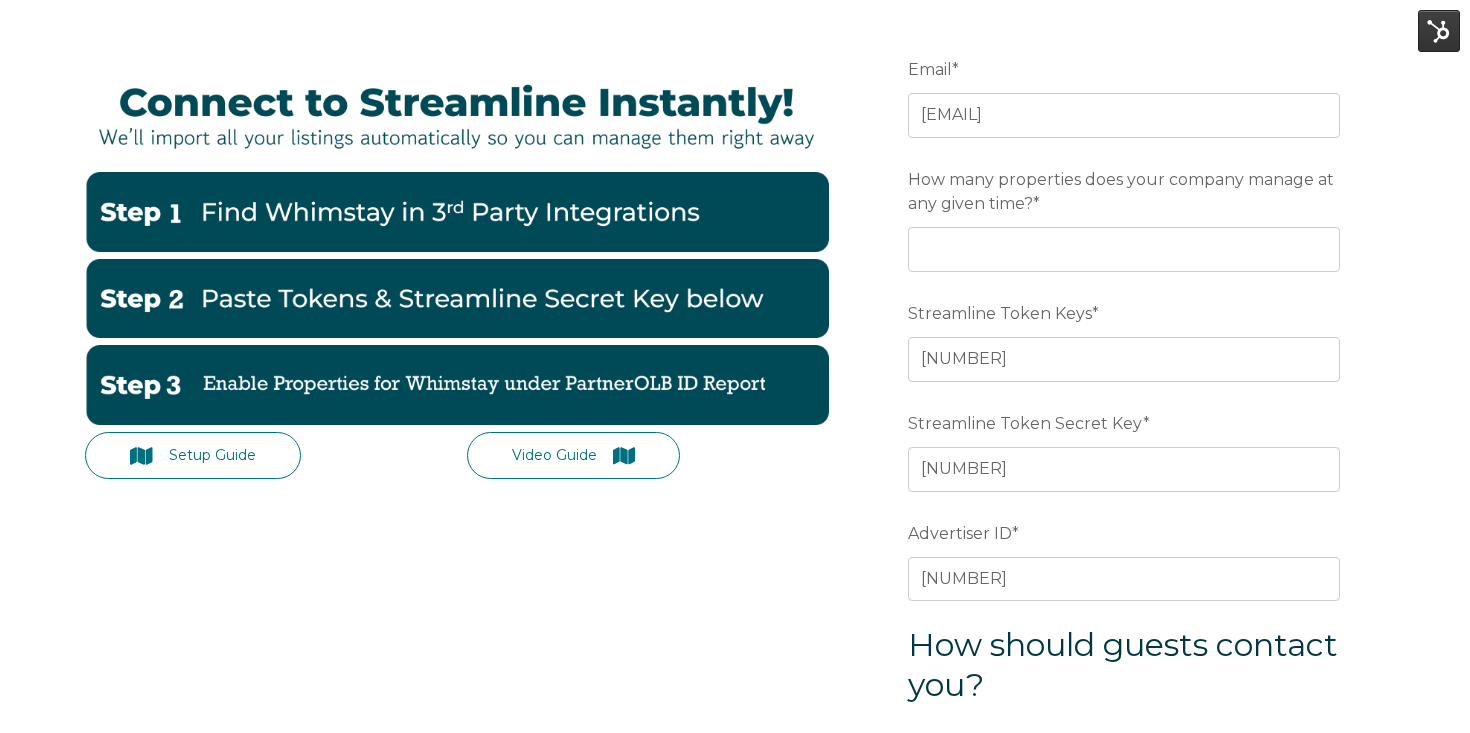 scroll, scrollTop: 0, scrollLeft: 0, axis: both 